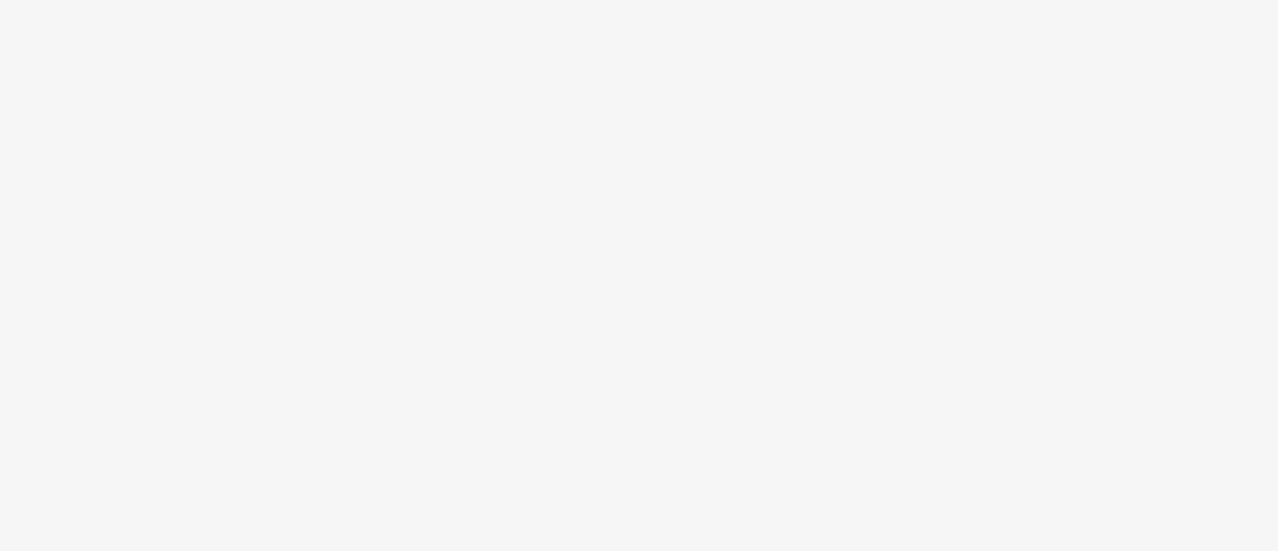 scroll, scrollTop: 0, scrollLeft: 0, axis: both 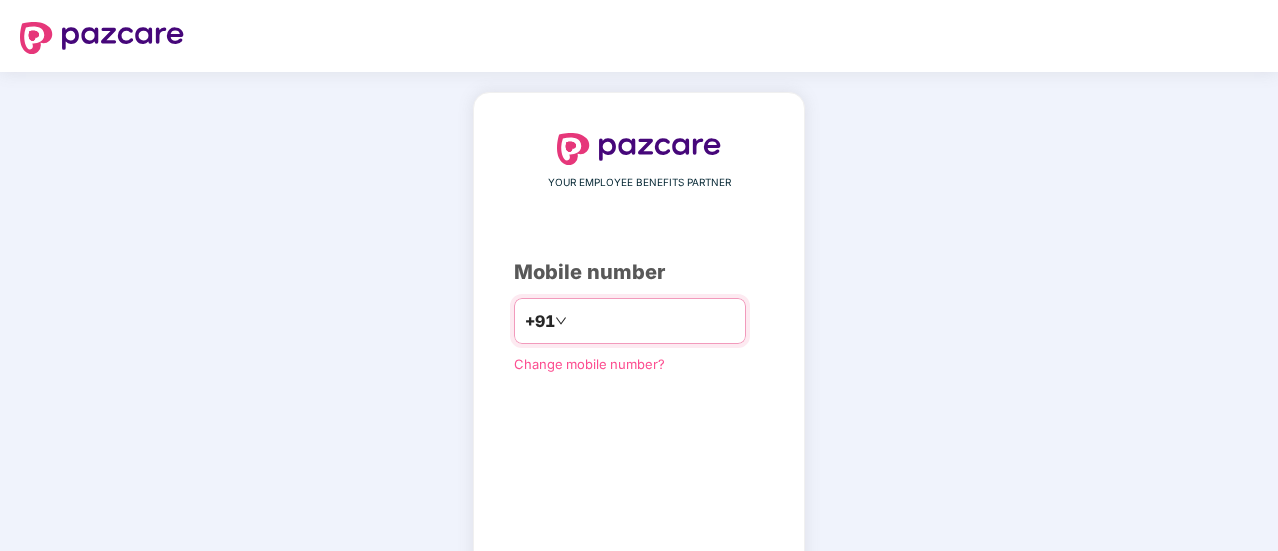 type on "**********" 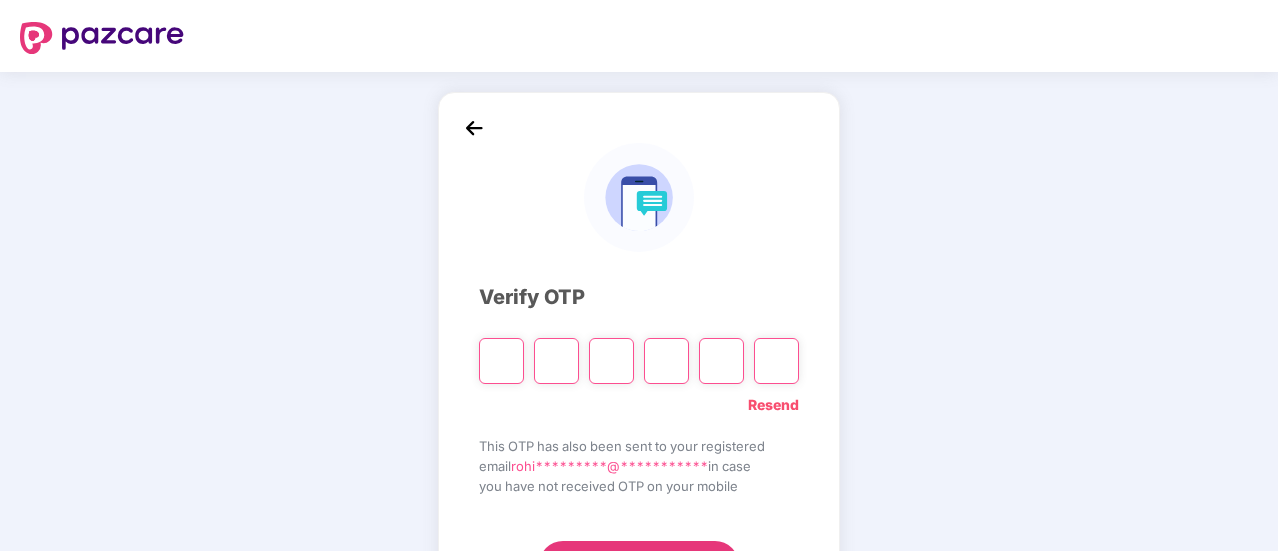 type on "*" 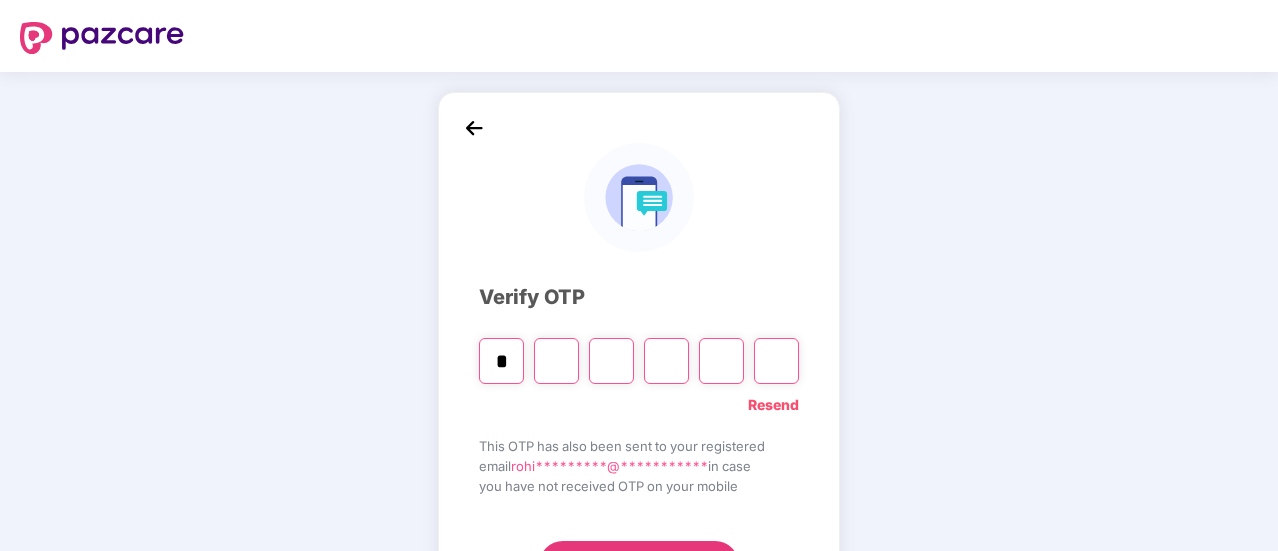 type on "*" 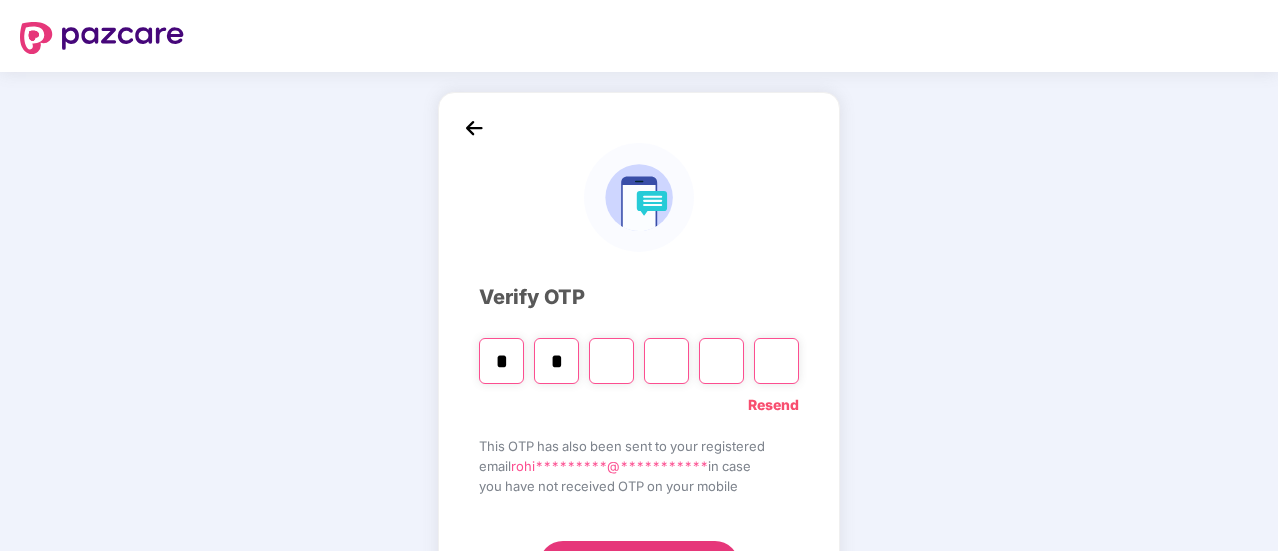 type on "*" 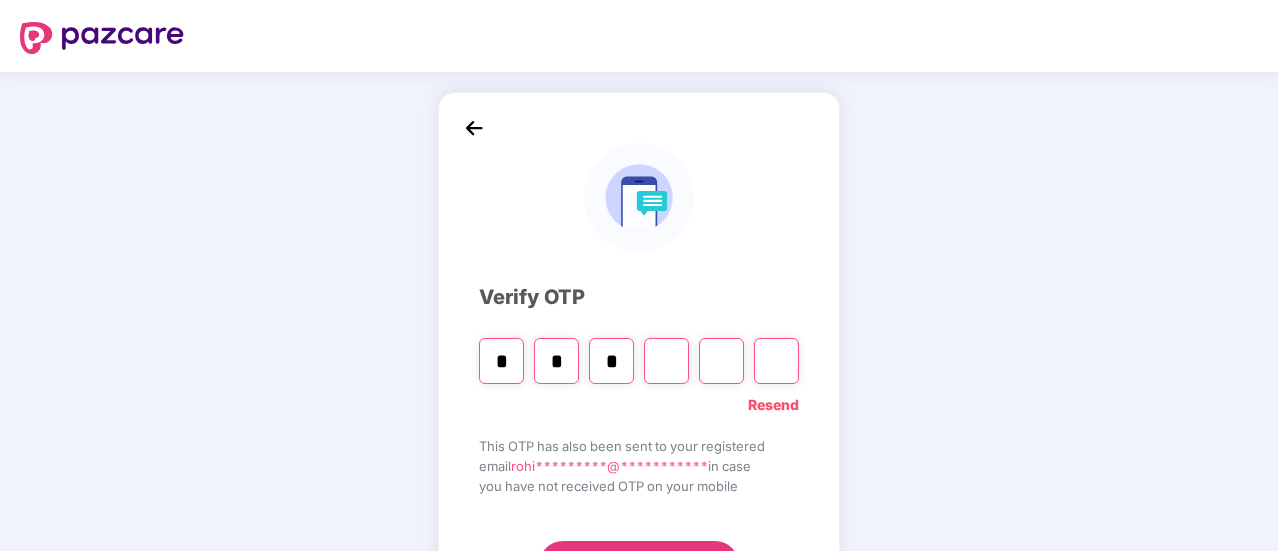 type on "*" 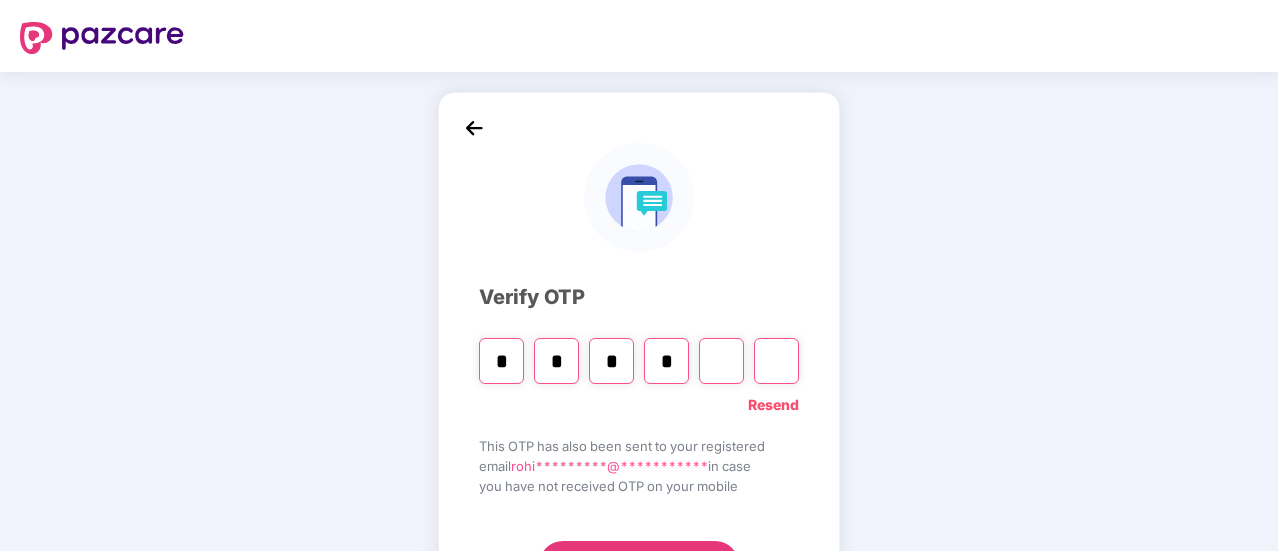 type on "*" 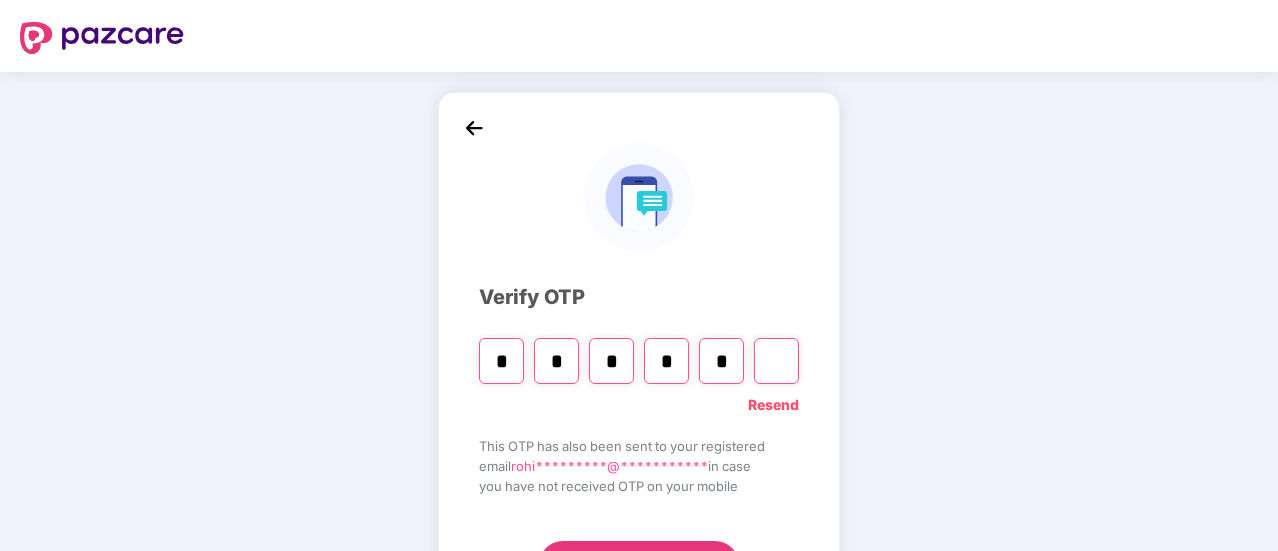 type on "*" 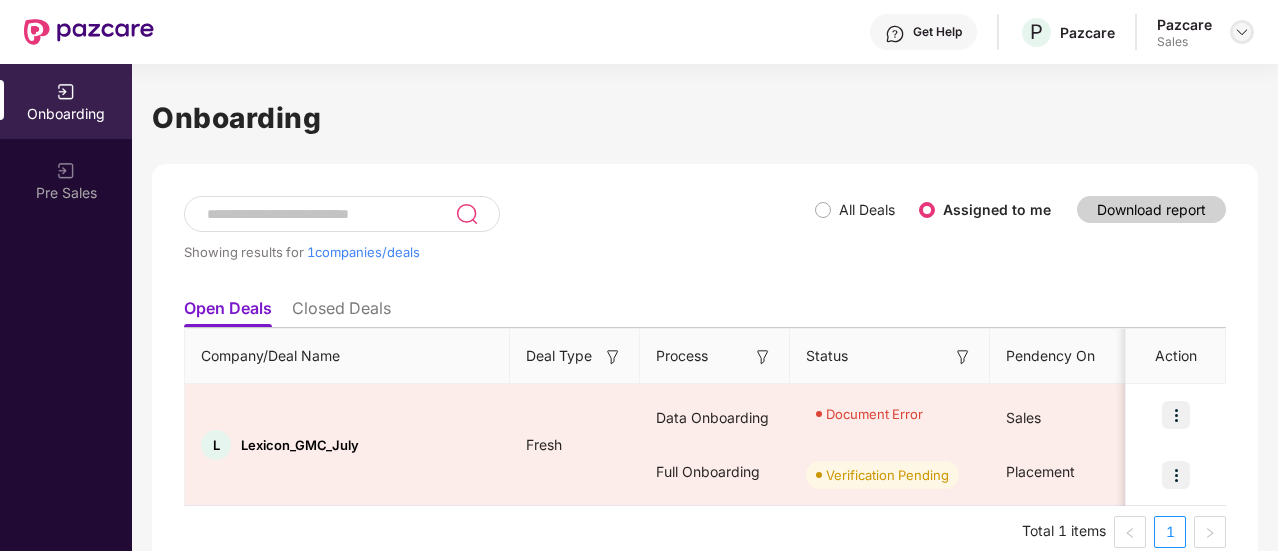 click at bounding box center (1242, 32) 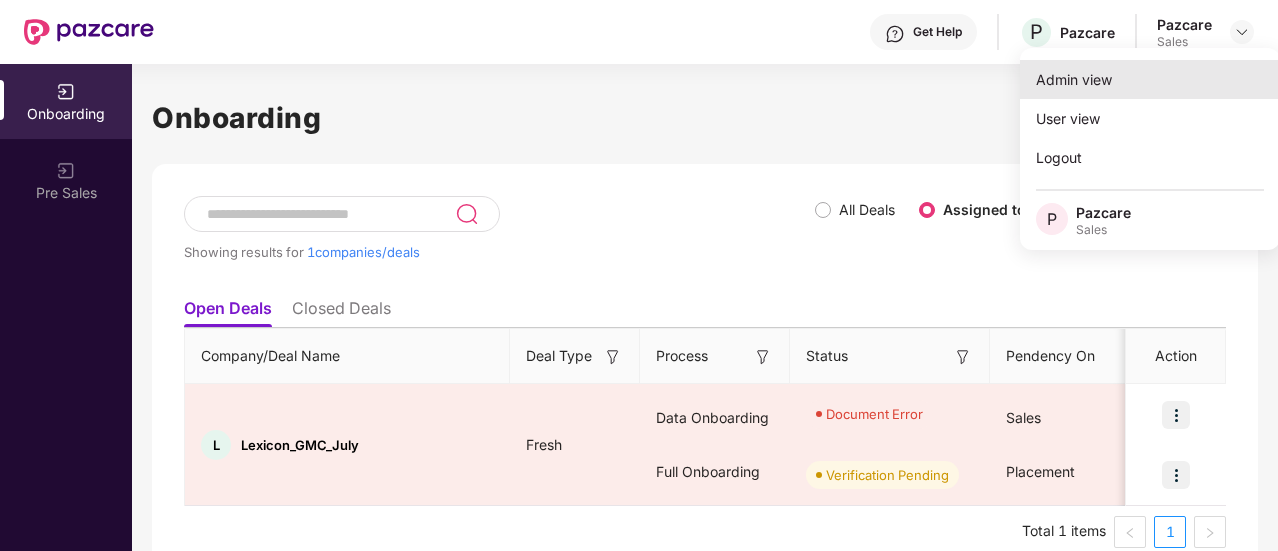 click on "Admin view" at bounding box center (1150, 79) 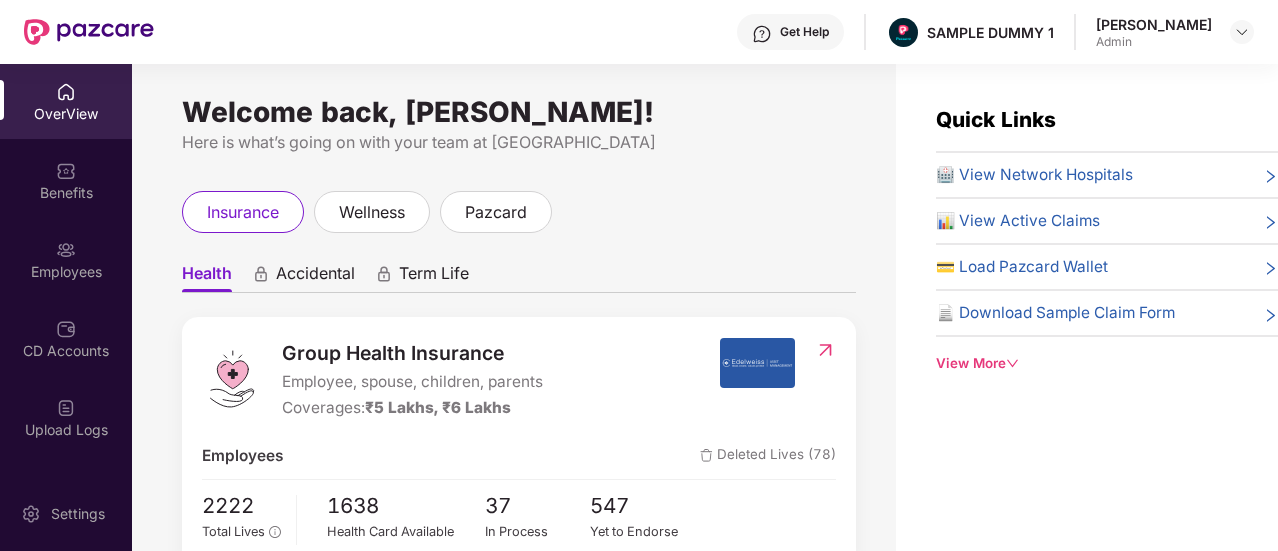 click on "View More" at bounding box center [1107, 363] 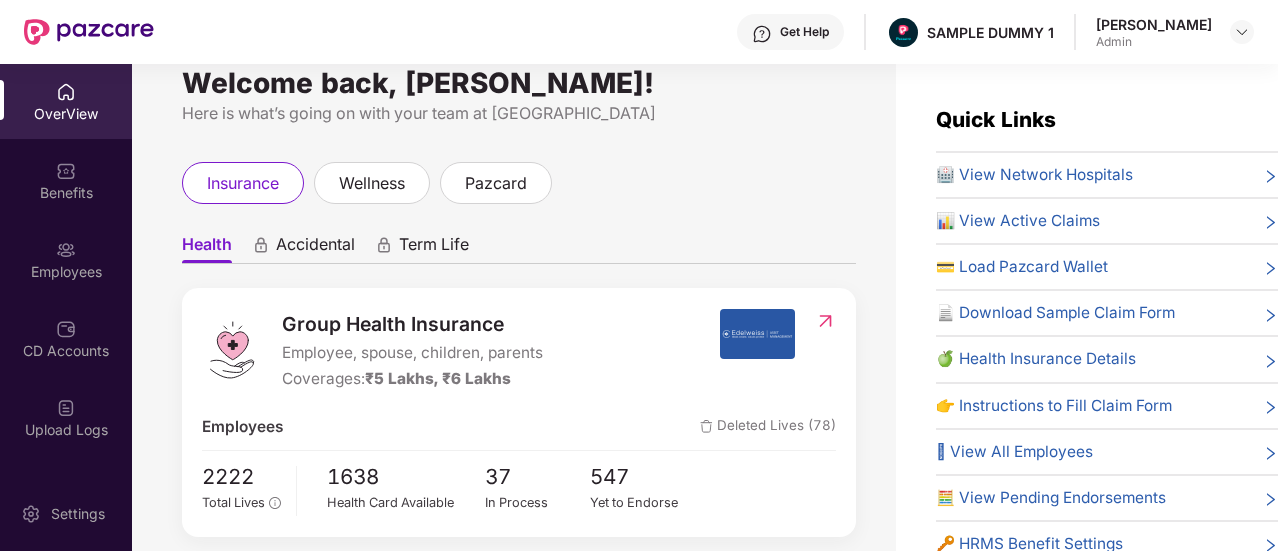 scroll, scrollTop: 31, scrollLeft: 0, axis: vertical 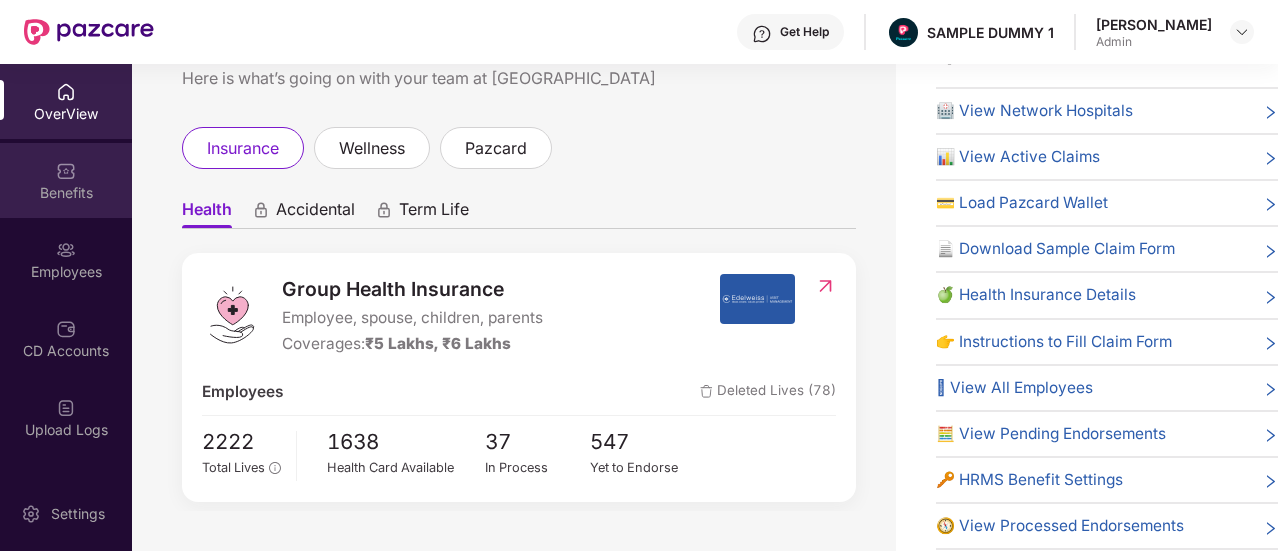 click on "Benefits" at bounding box center [66, 193] 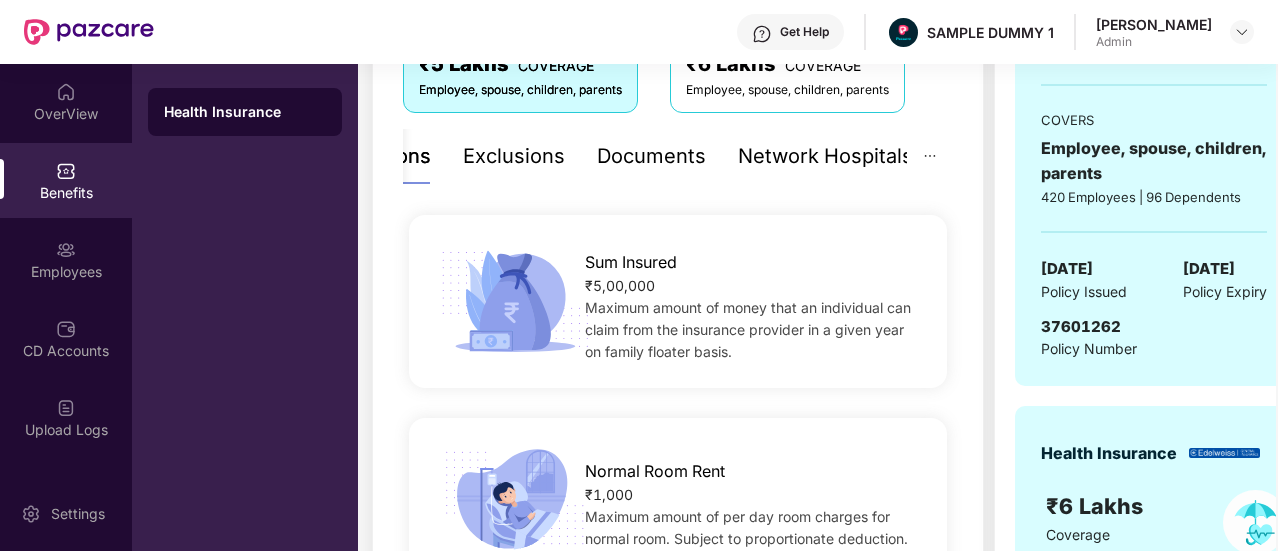 scroll, scrollTop: 308, scrollLeft: 0, axis: vertical 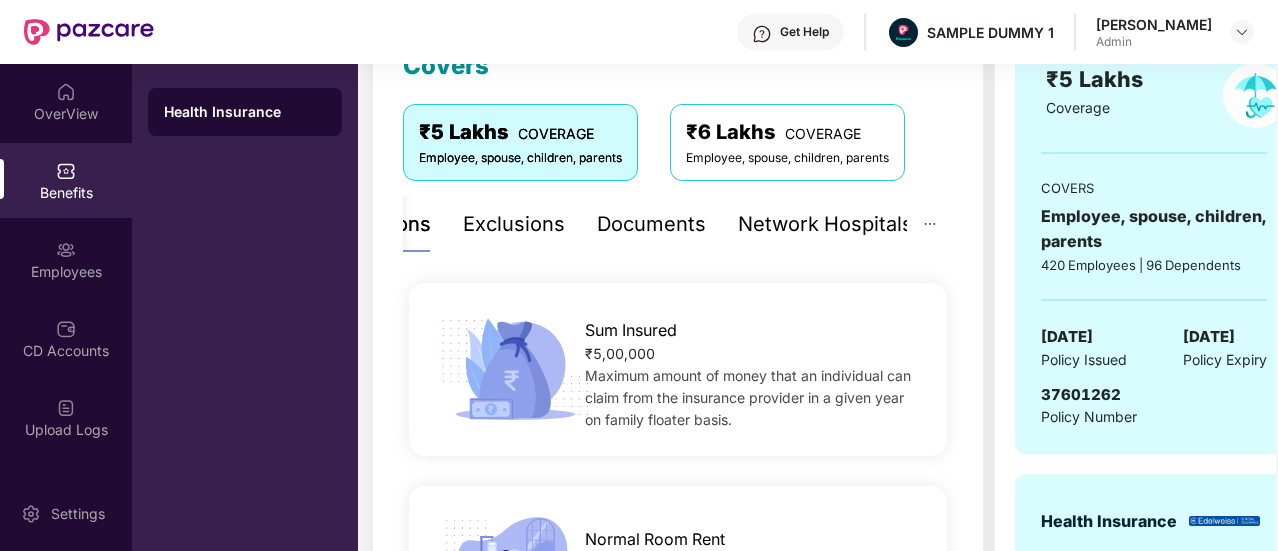 click on "Exclusions" at bounding box center [514, 224] 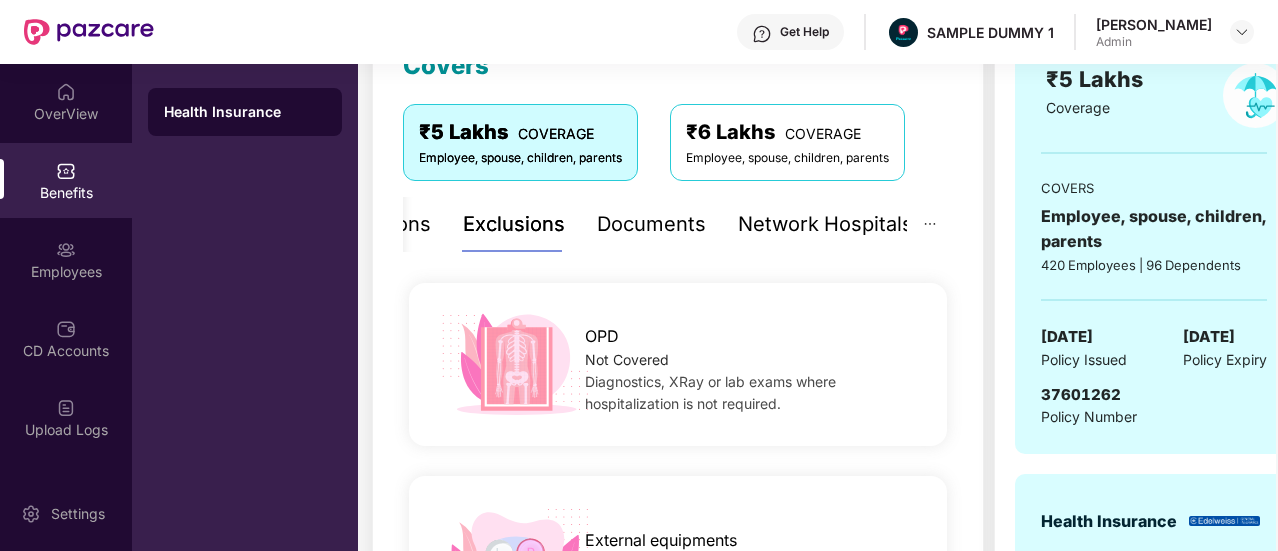 click on "Documents" at bounding box center (651, 224) 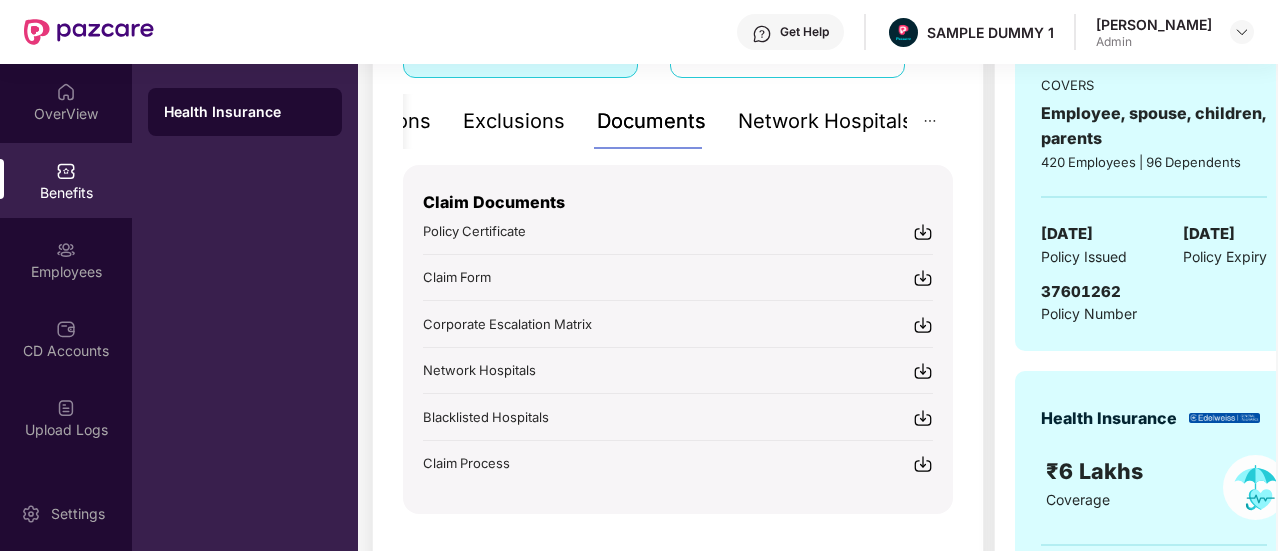 scroll, scrollTop: 401, scrollLeft: 0, axis: vertical 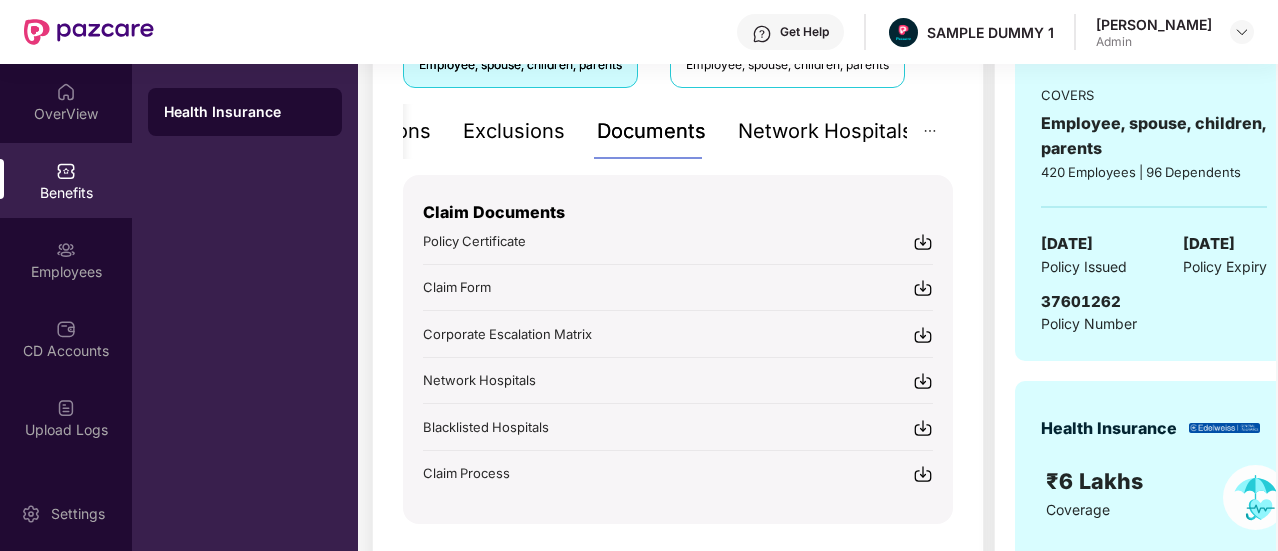 click on "Network Hospitals" at bounding box center (825, 131) 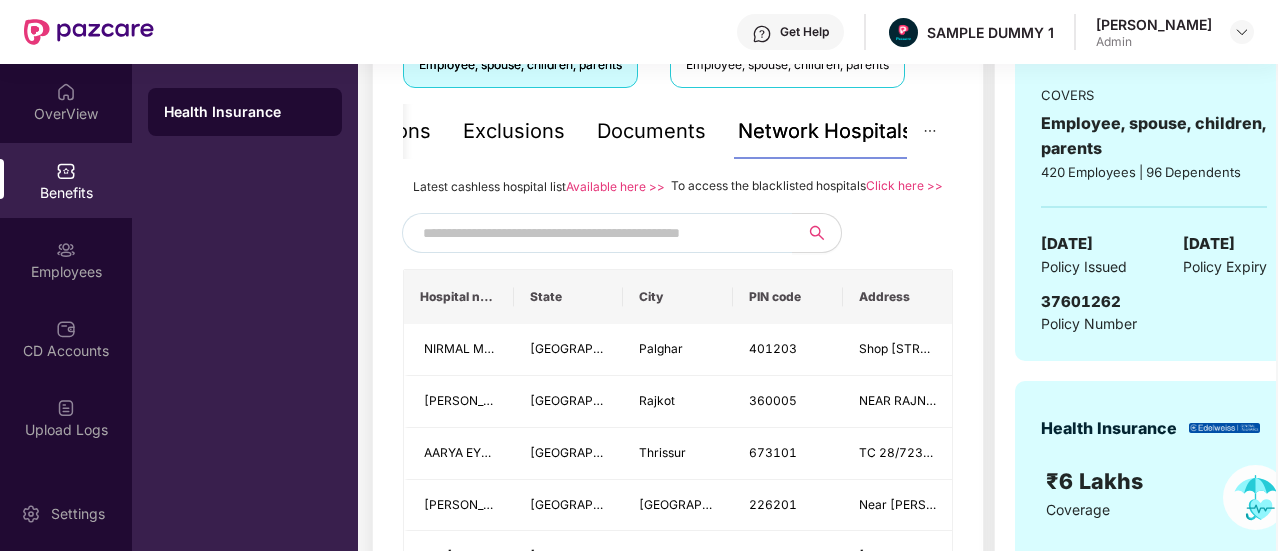 click at bounding box center (594, 233) 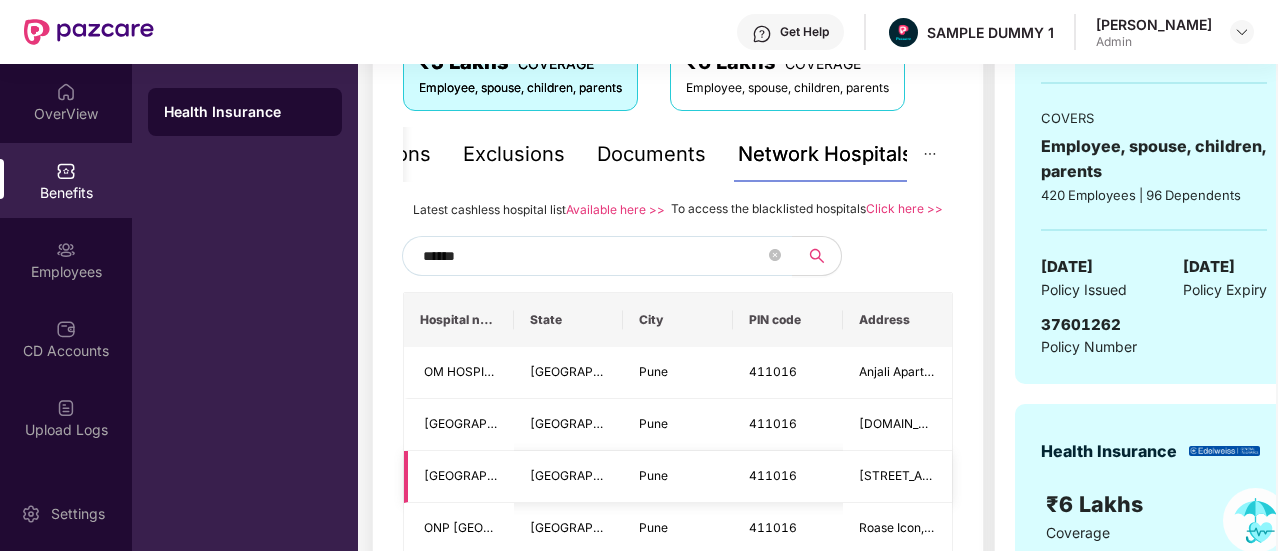 scroll, scrollTop: 369, scrollLeft: 0, axis: vertical 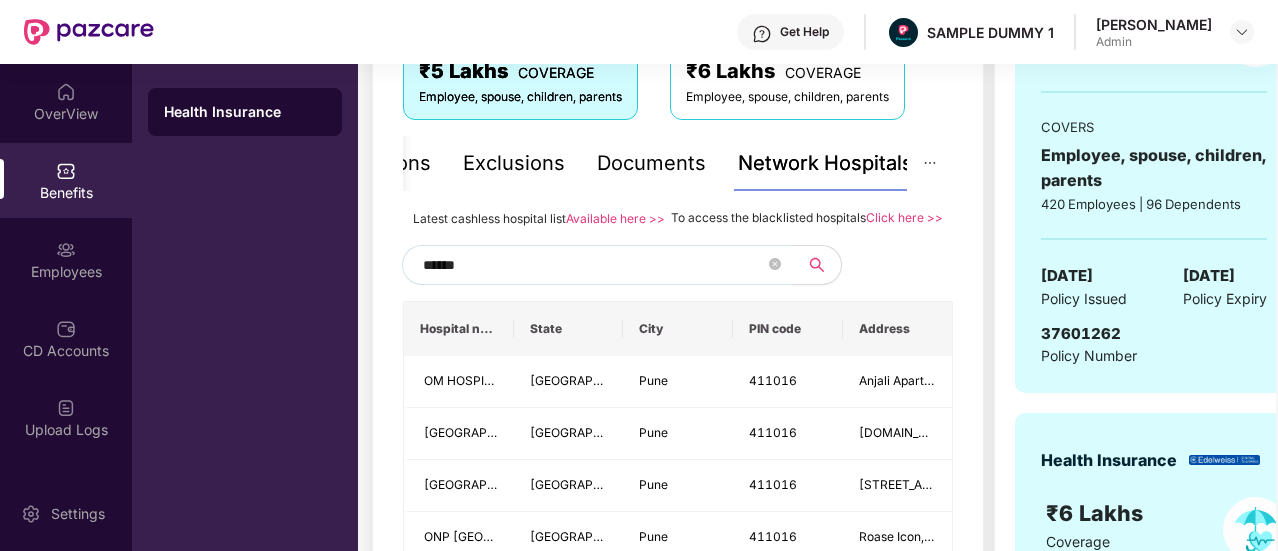 type on "******" 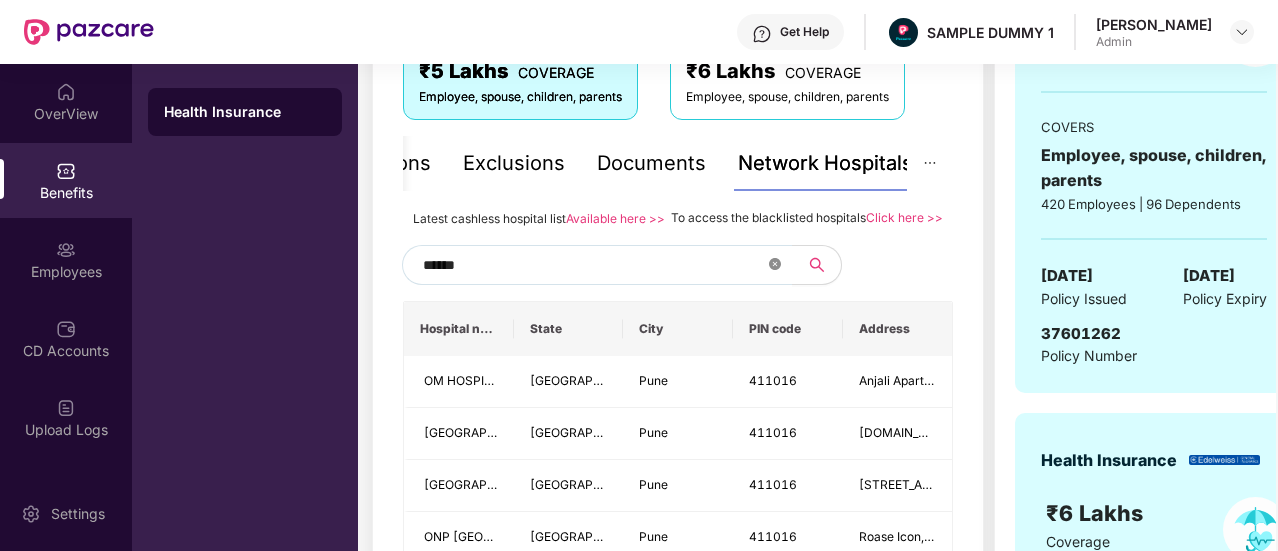 click 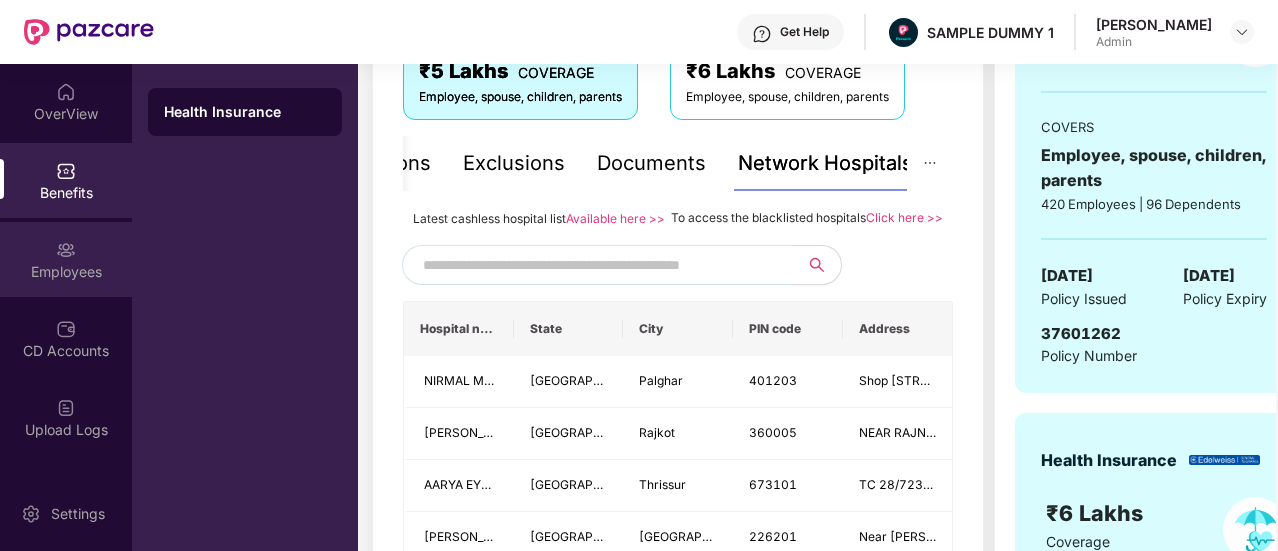 click on "Employees" at bounding box center (66, 272) 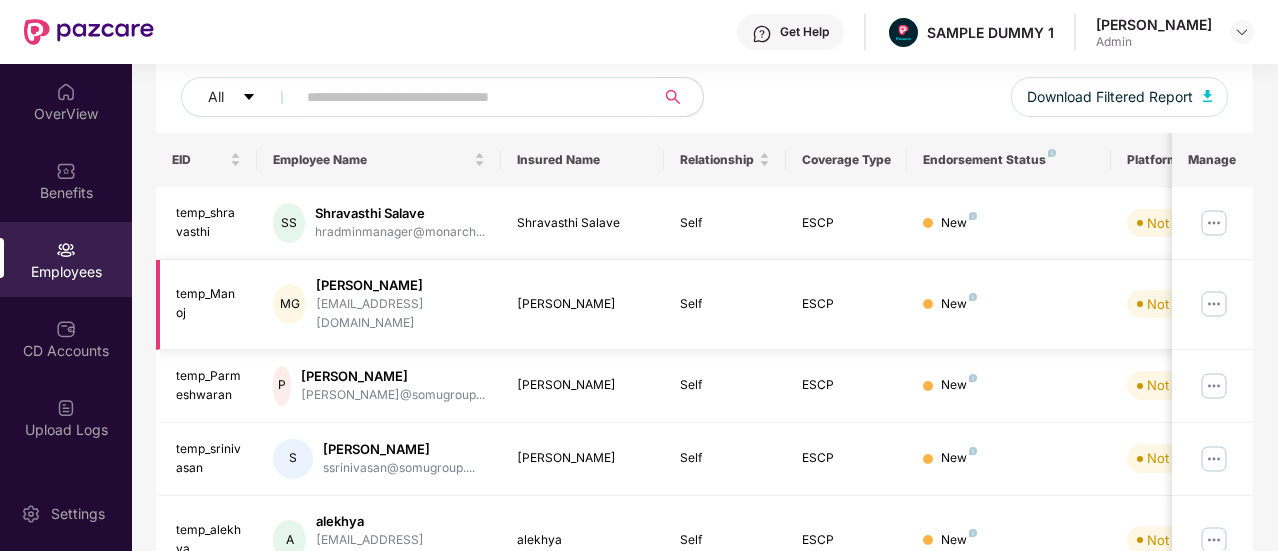 scroll, scrollTop: 0, scrollLeft: 0, axis: both 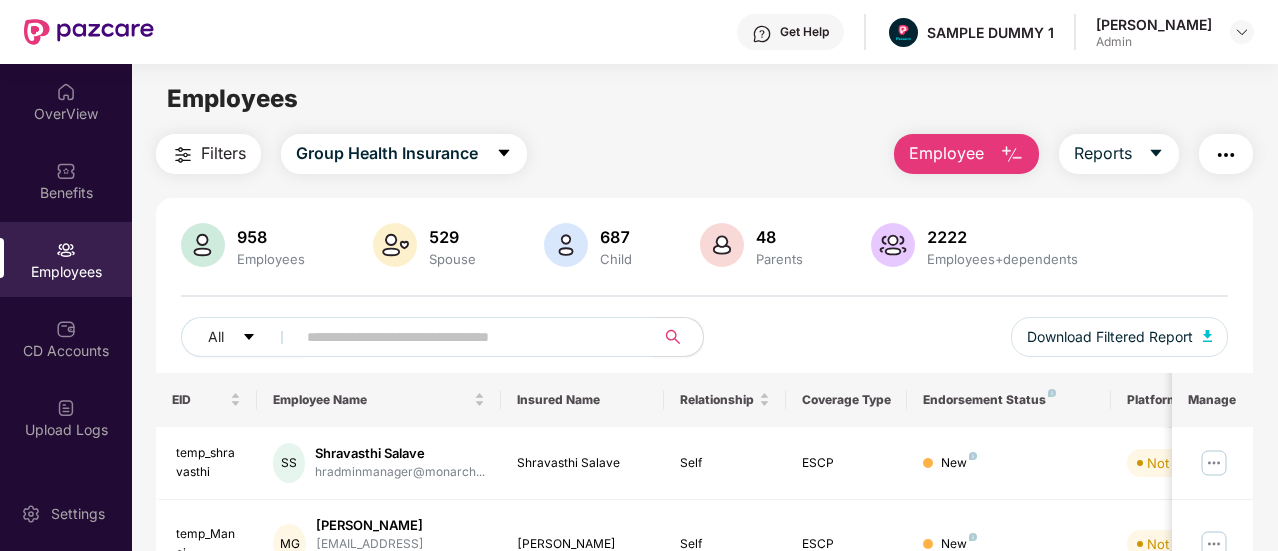 click on "Employee" at bounding box center (946, 153) 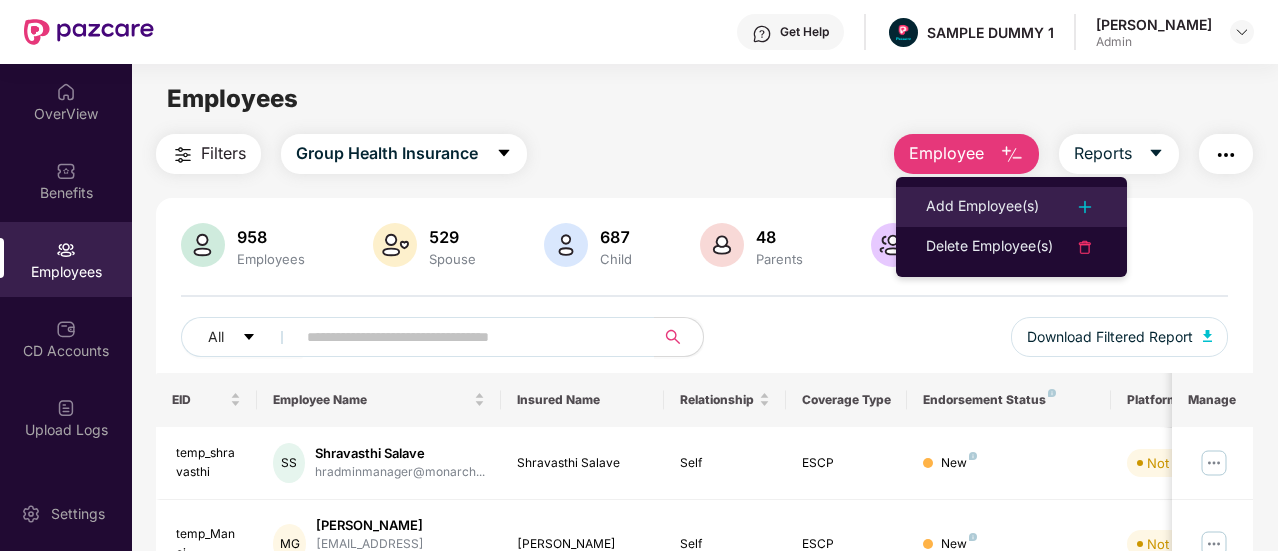 click on "Add Employee(s)" at bounding box center [982, 207] 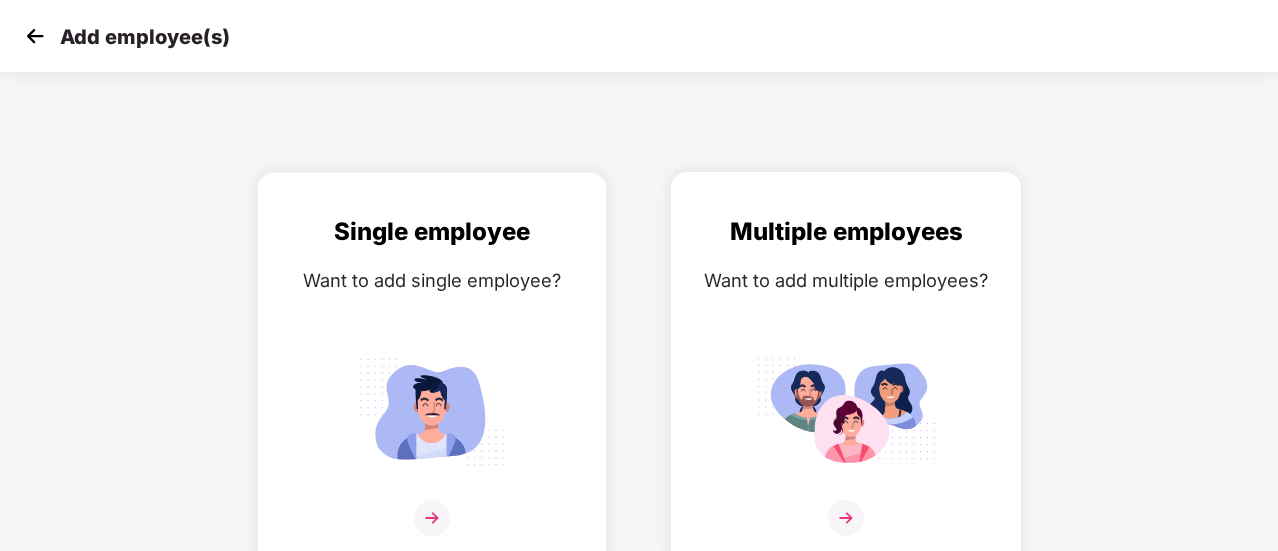 click at bounding box center (846, 411) 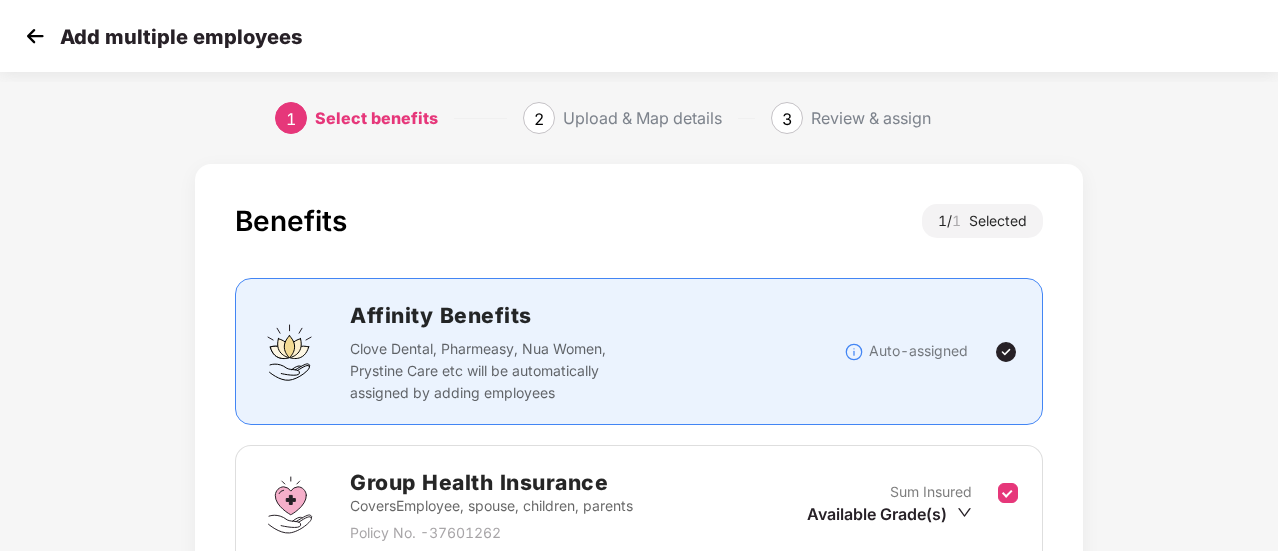 scroll, scrollTop: 253, scrollLeft: 0, axis: vertical 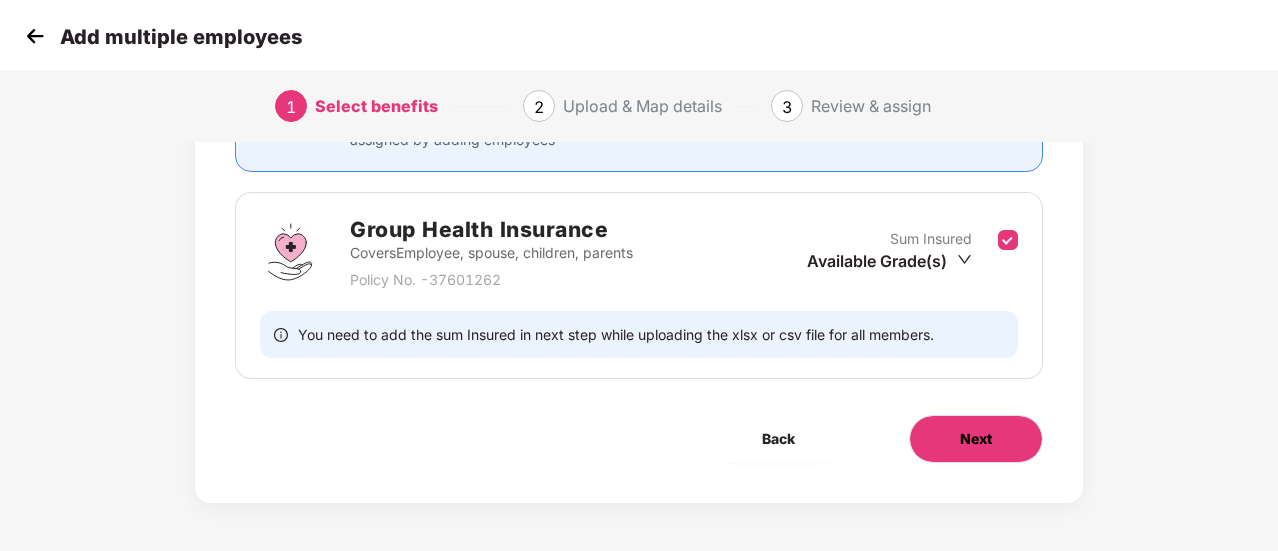click on "Next" at bounding box center (976, 439) 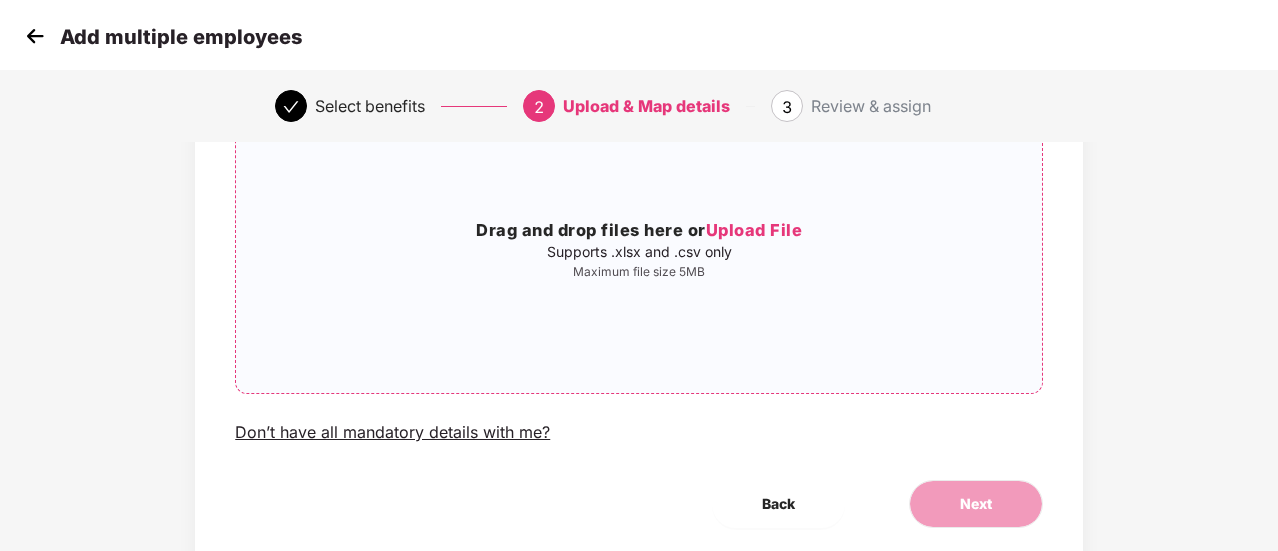 scroll, scrollTop: 186, scrollLeft: 0, axis: vertical 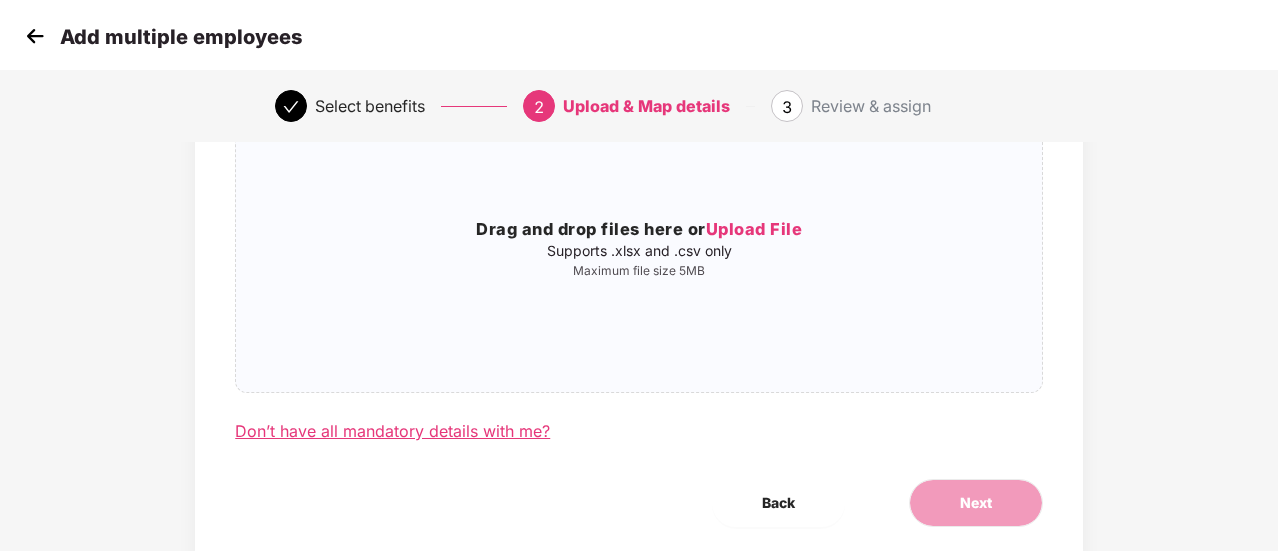 click on "Don’t have all mandatory details with me?" at bounding box center [392, 431] 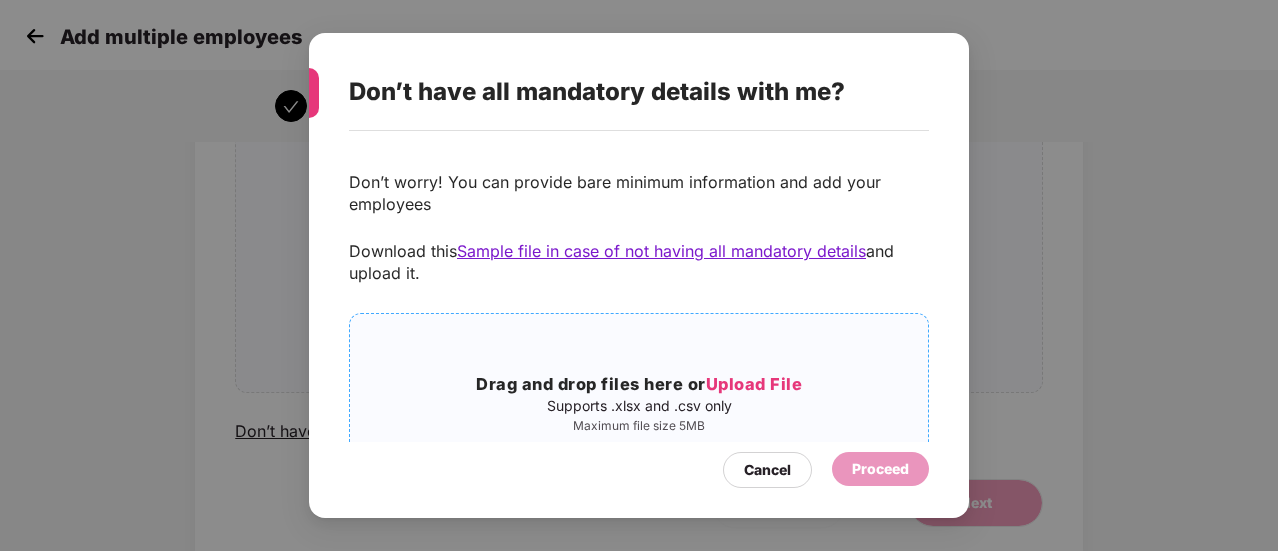 scroll, scrollTop: 80, scrollLeft: 0, axis: vertical 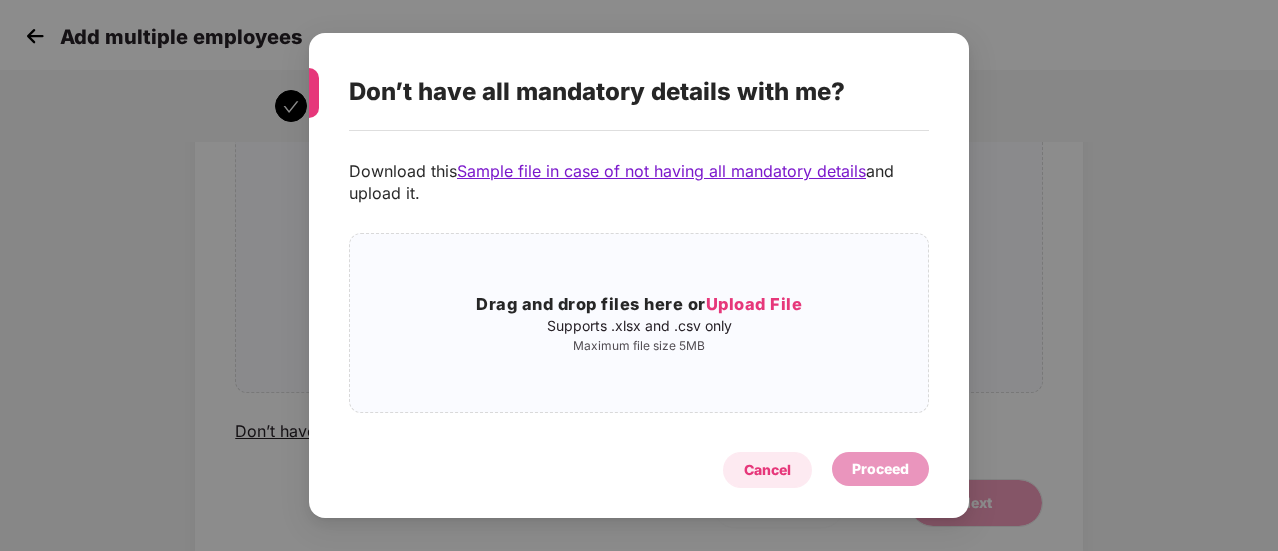 click on "Cancel" at bounding box center [767, 470] 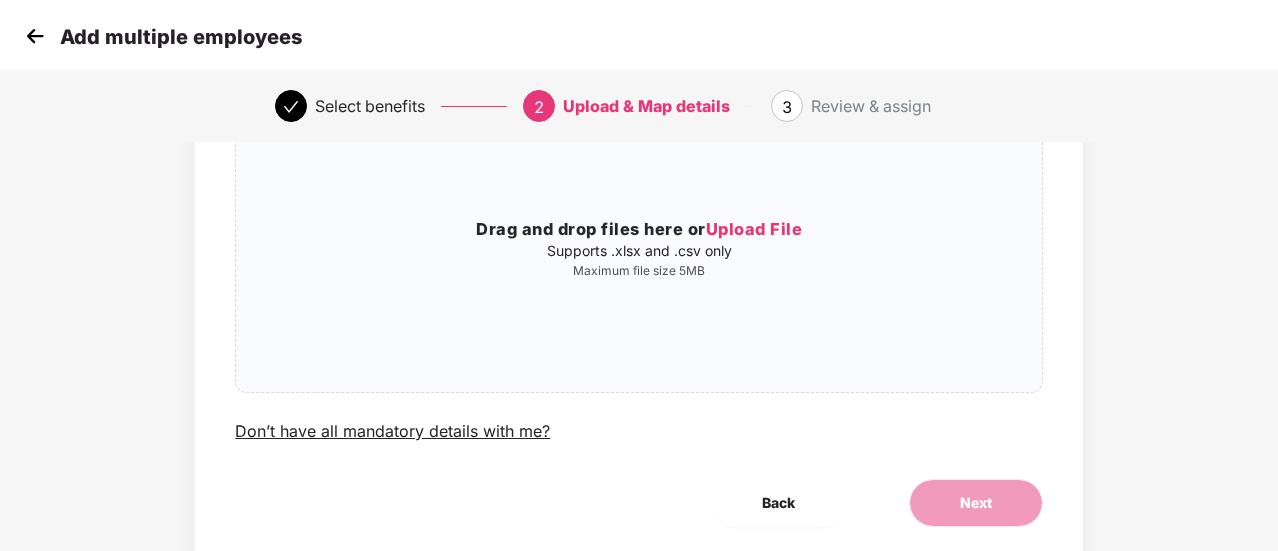 click at bounding box center (35, 36) 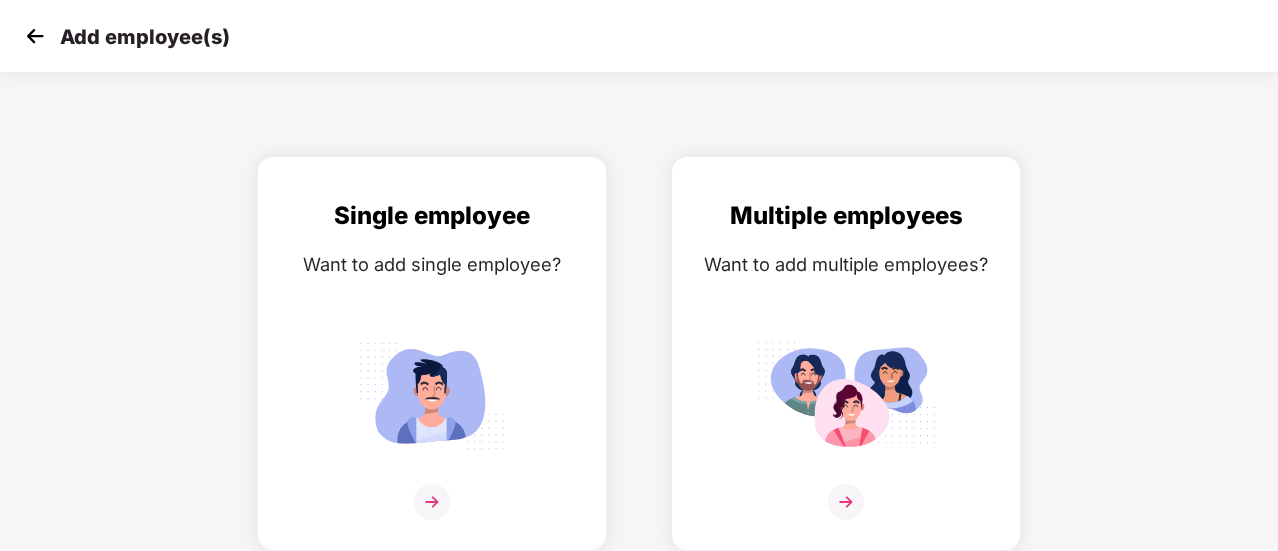 scroll, scrollTop: 0, scrollLeft: 0, axis: both 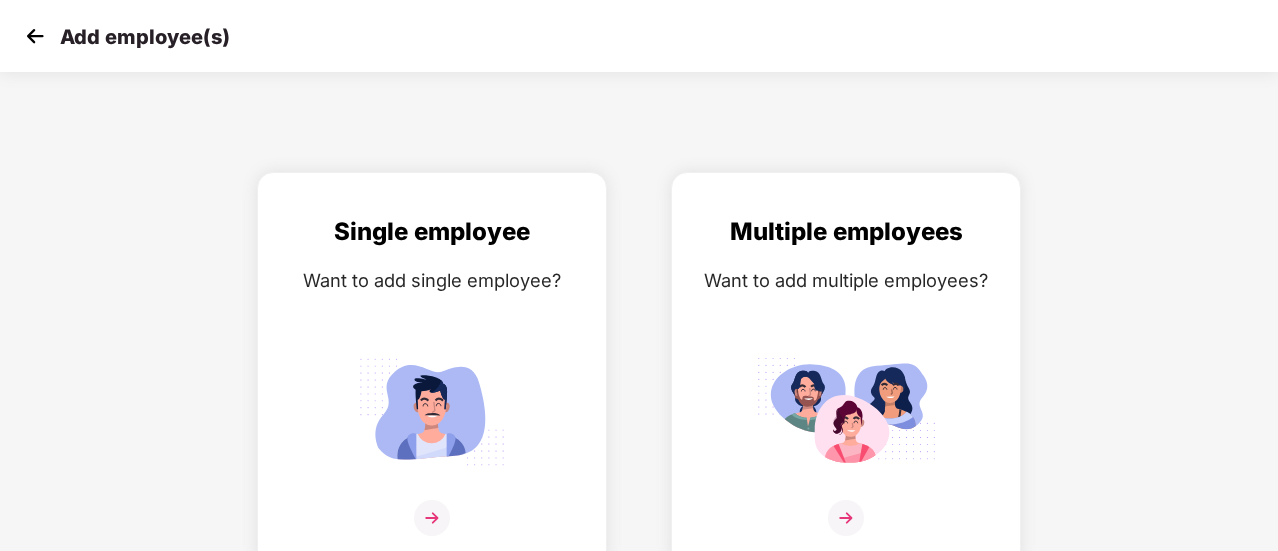 click at bounding box center [35, 36] 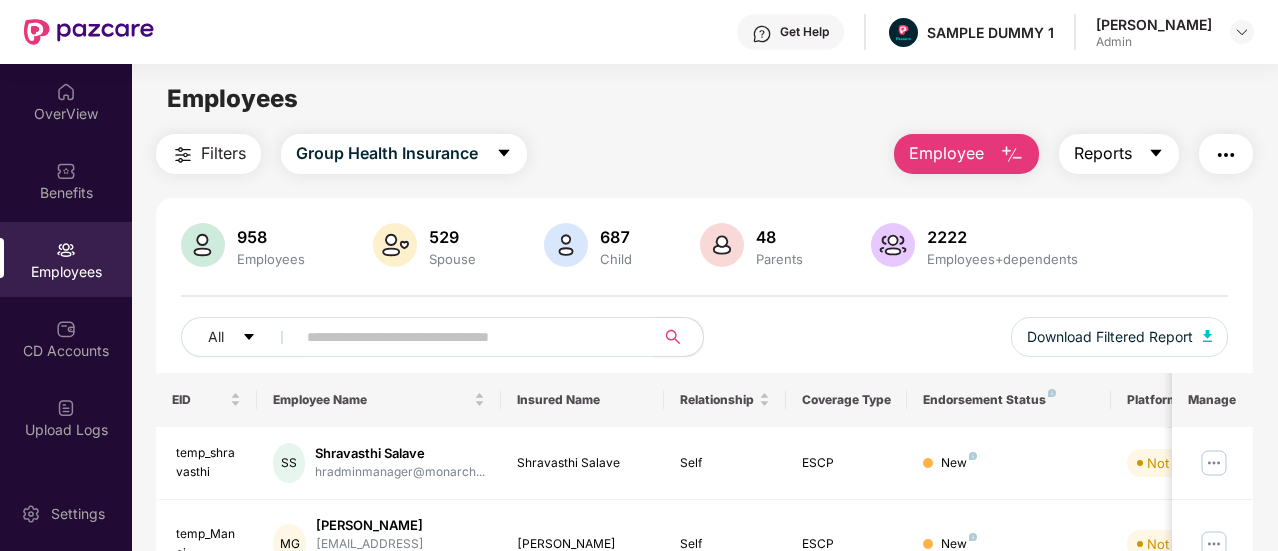 click on "Reports" at bounding box center [1103, 153] 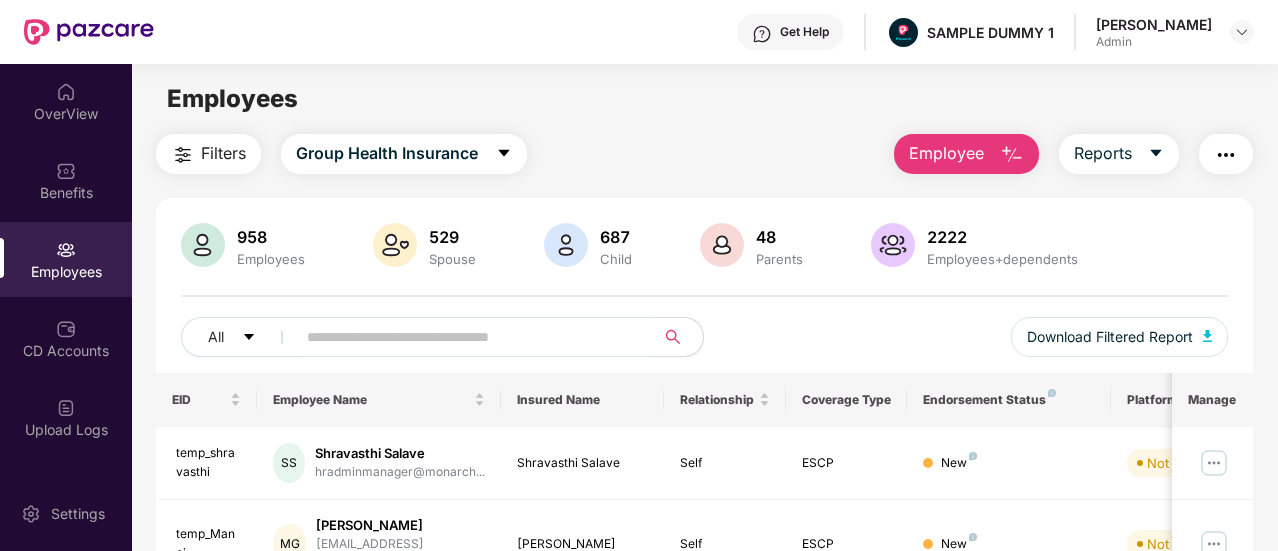 click on "Filters Group Health Insurance Employee  Reports" at bounding box center (704, 154) 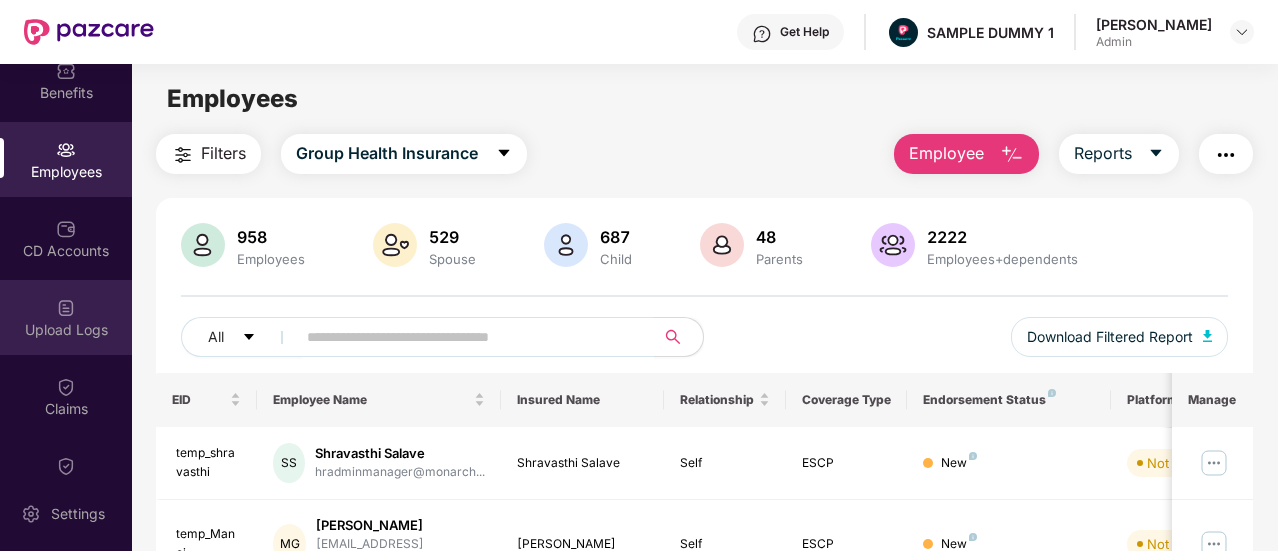 scroll, scrollTop: 104, scrollLeft: 0, axis: vertical 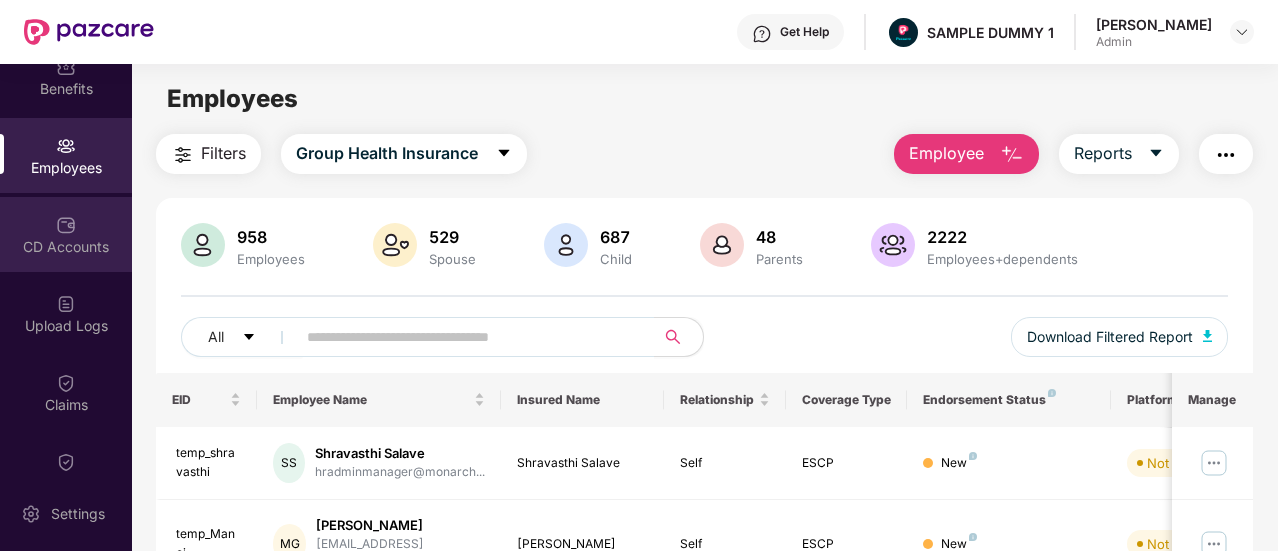 click on "CD Accounts" at bounding box center [66, 247] 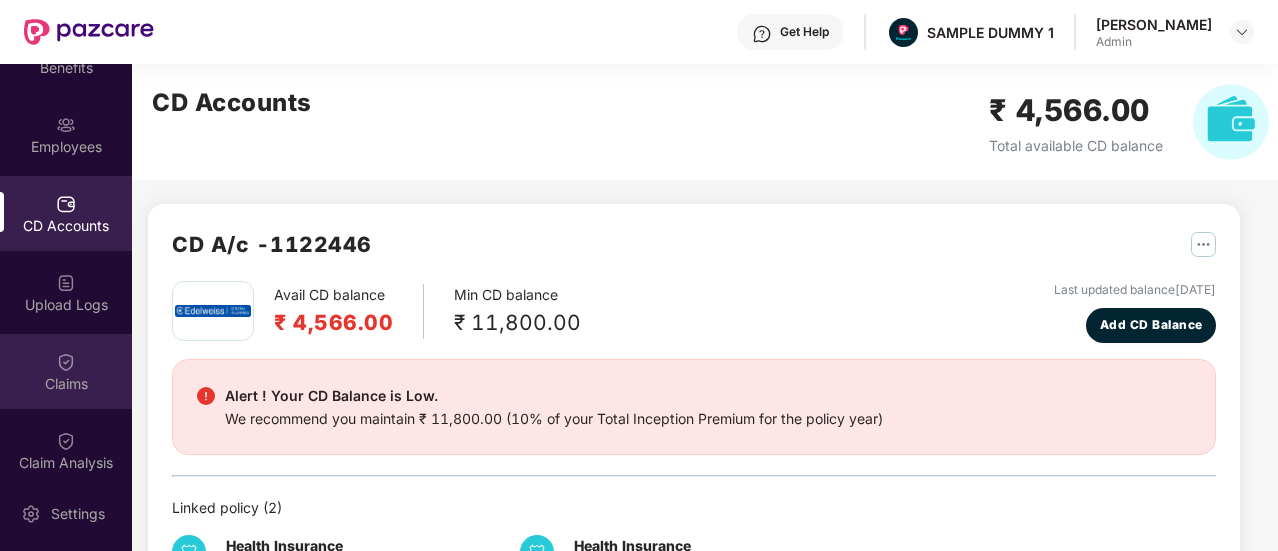 scroll, scrollTop: 126, scrollLeft: 0, axis: vertical 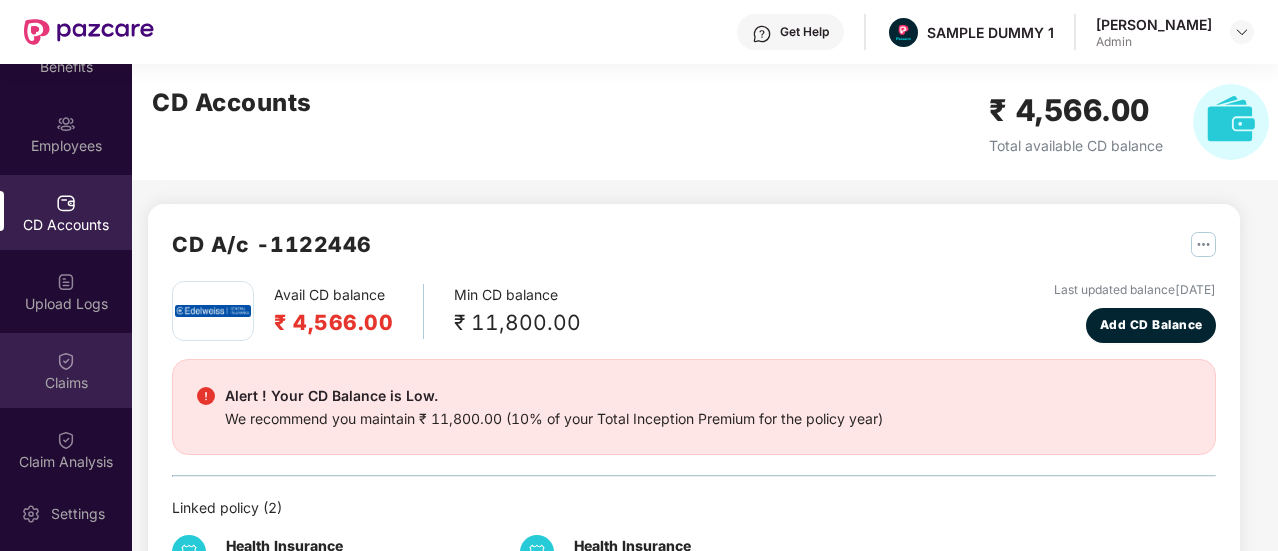 click on "Claims" at bounding box center [66, 370] 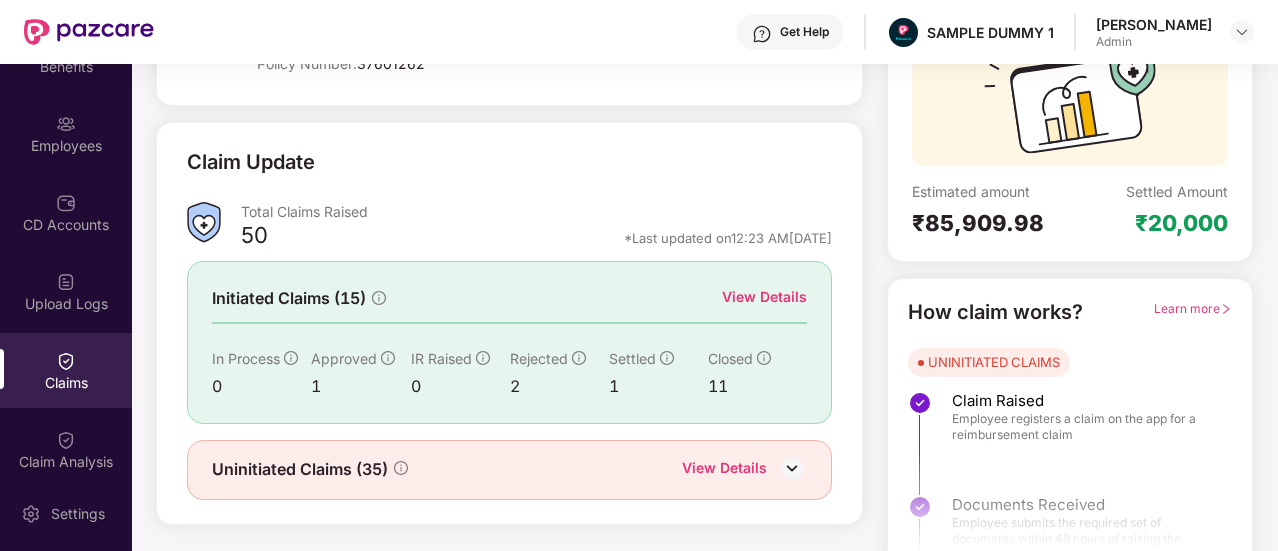 scroll, scrollTop: 221, scrollLeft: 0, axis: vertical 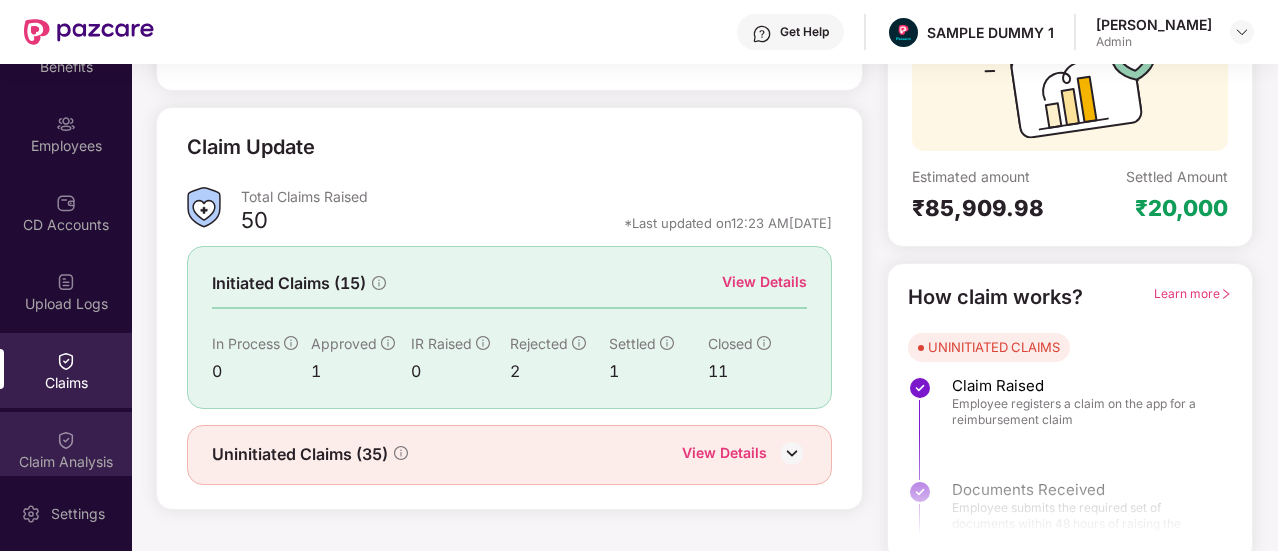 click on "Claim Analysis" at bounding box center (66, 462) 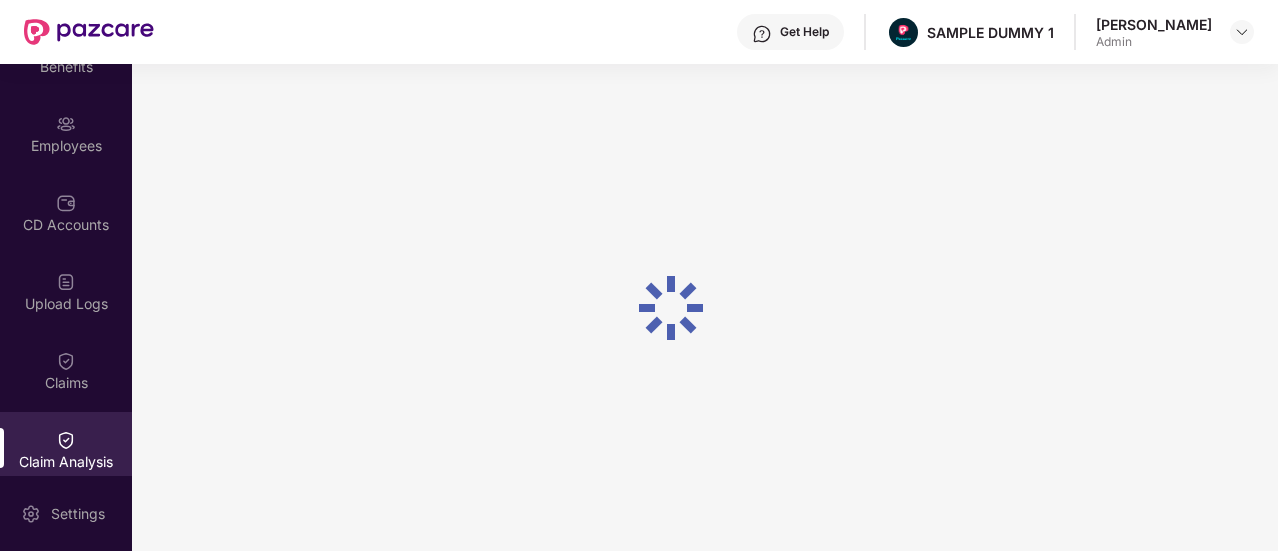 scroll, scrollTop: 0, scrollLeft: 0, axis: both 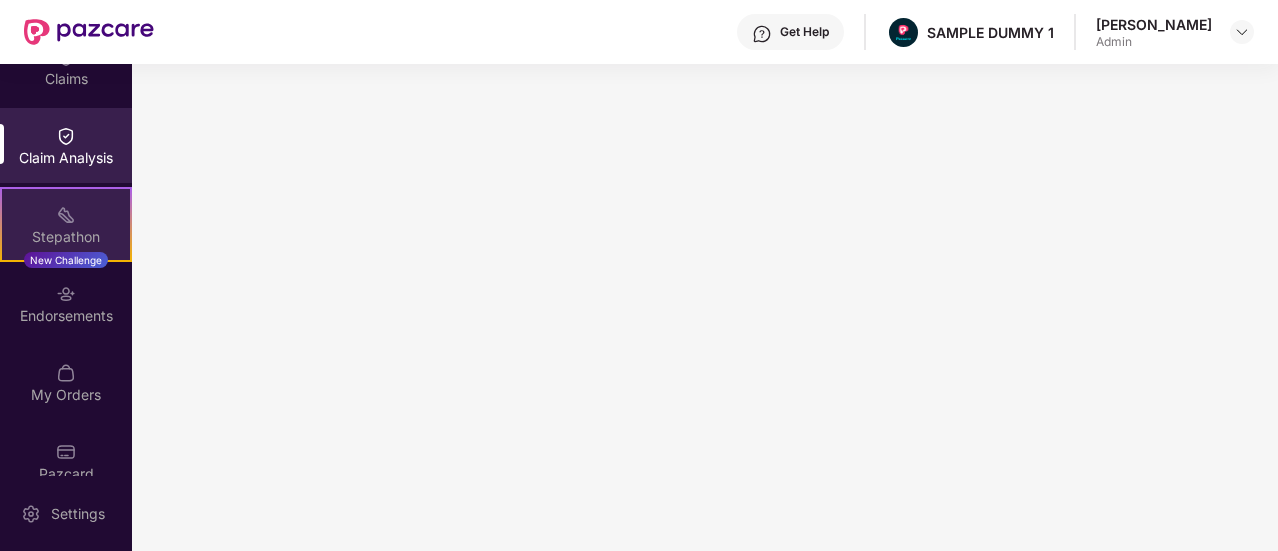 click on "Stepathon" at bounding box center [66, 237] 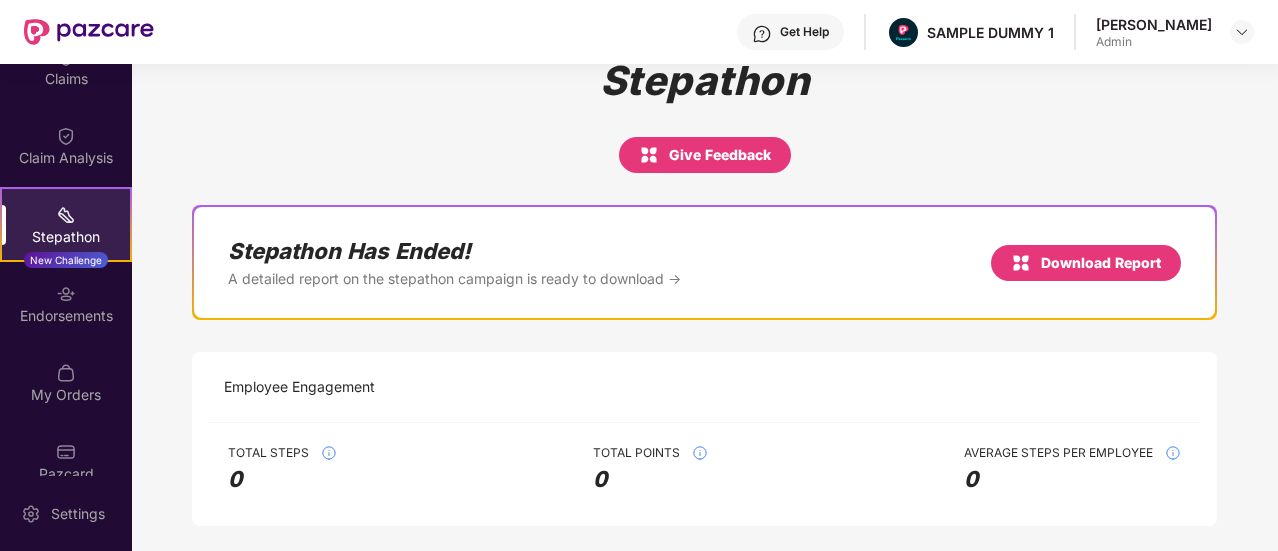 scroll, scrollTop: 335, scrollLeft: 0, axis: vertical 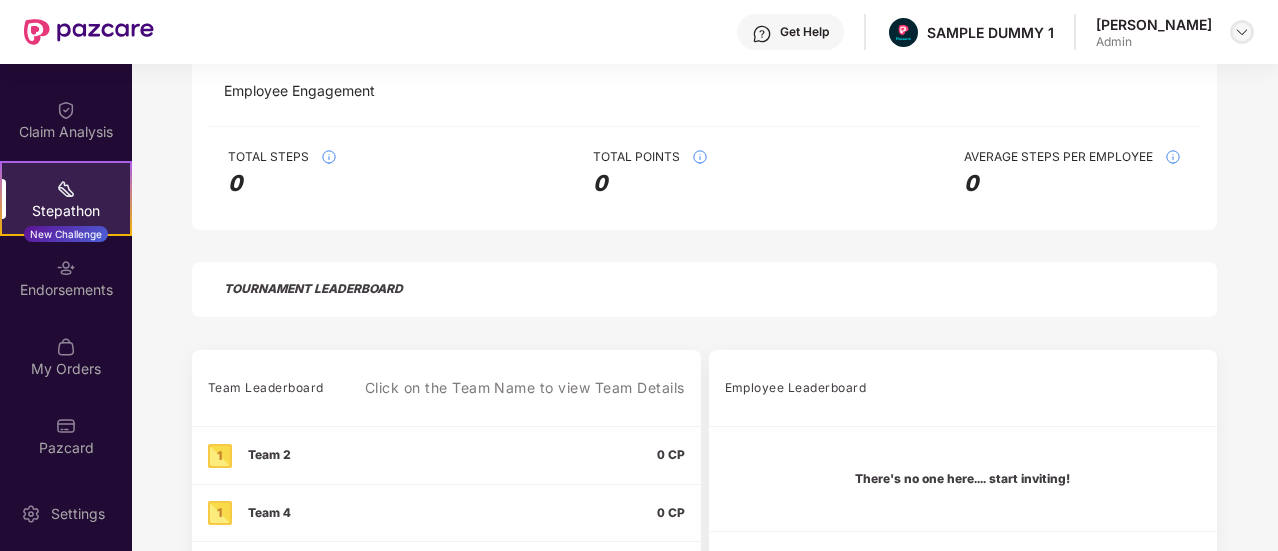 click at bounding box center (1242, 32) 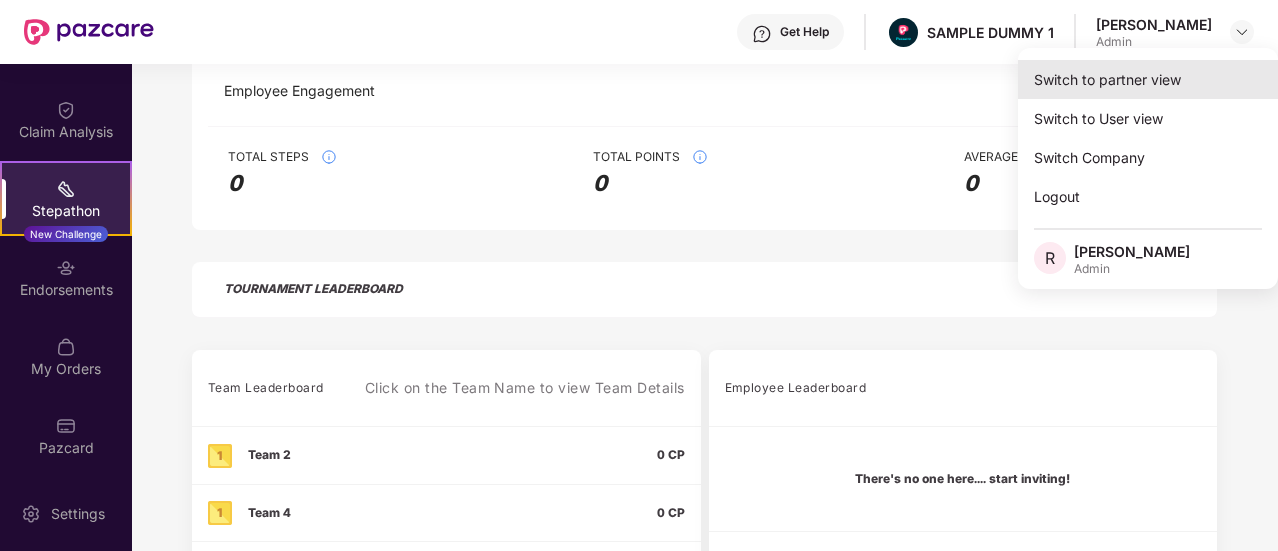 click on "Switch to partner view" at bounding box center [1148, 79] 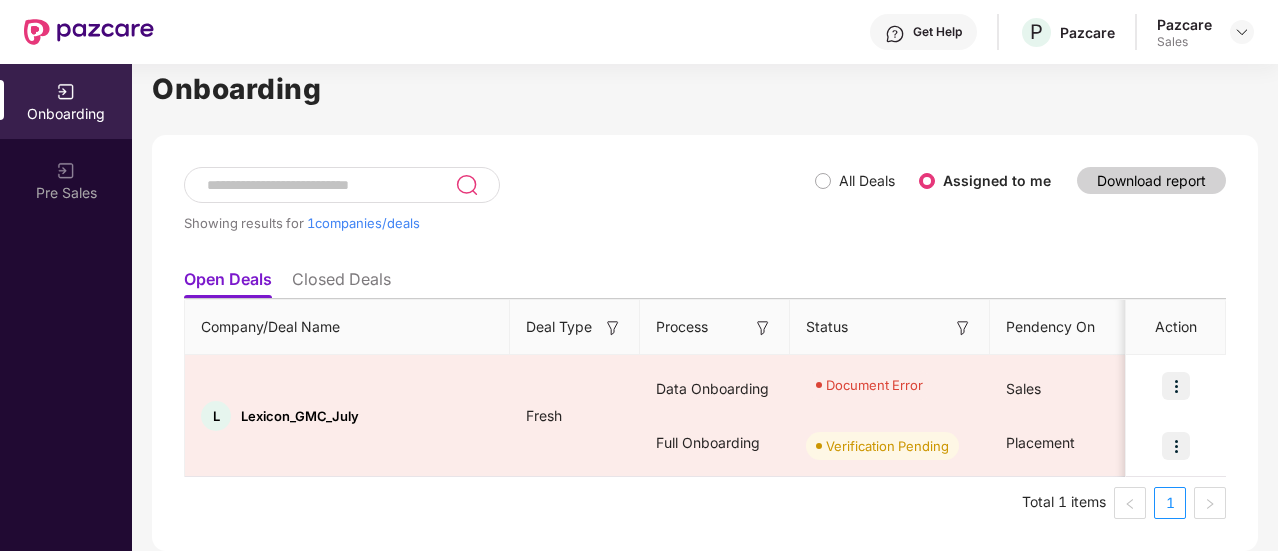 scroll, scrollTop: 27, scrollLeft: 0, axis: vertical 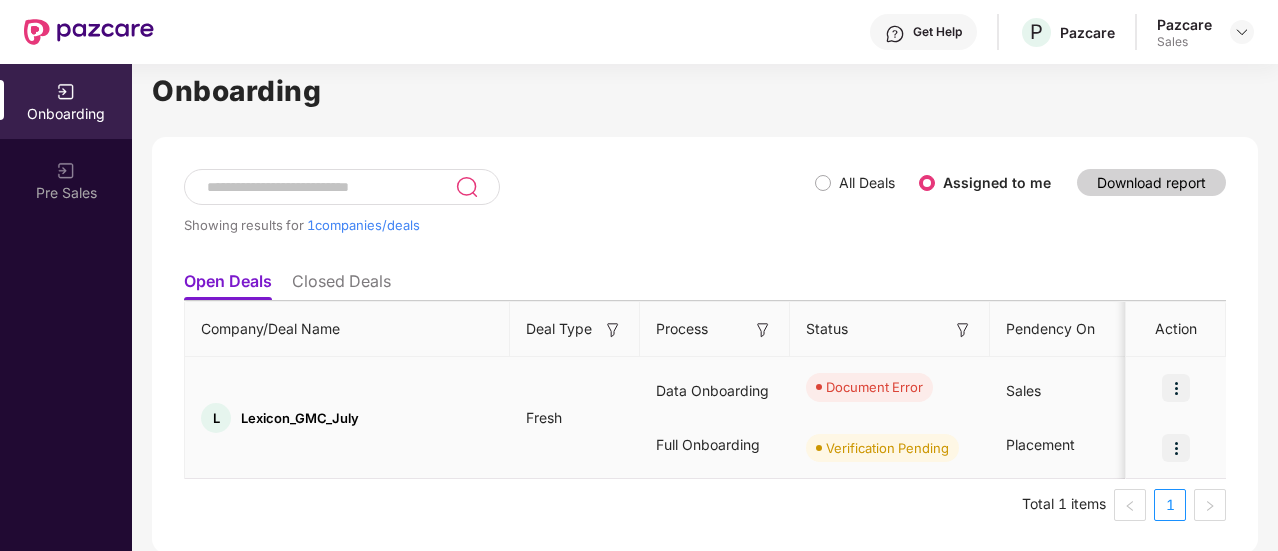 click on "Document Error" at bounding box center [874, 387] 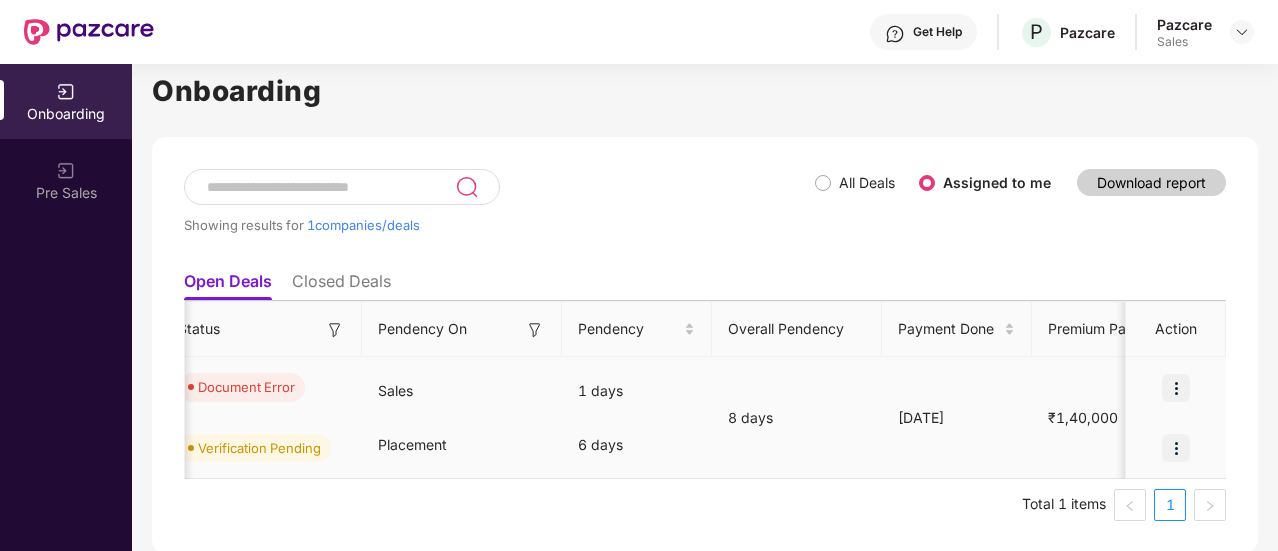 scroll, scrollTop: 0, scrollLeft: 0, axis: both 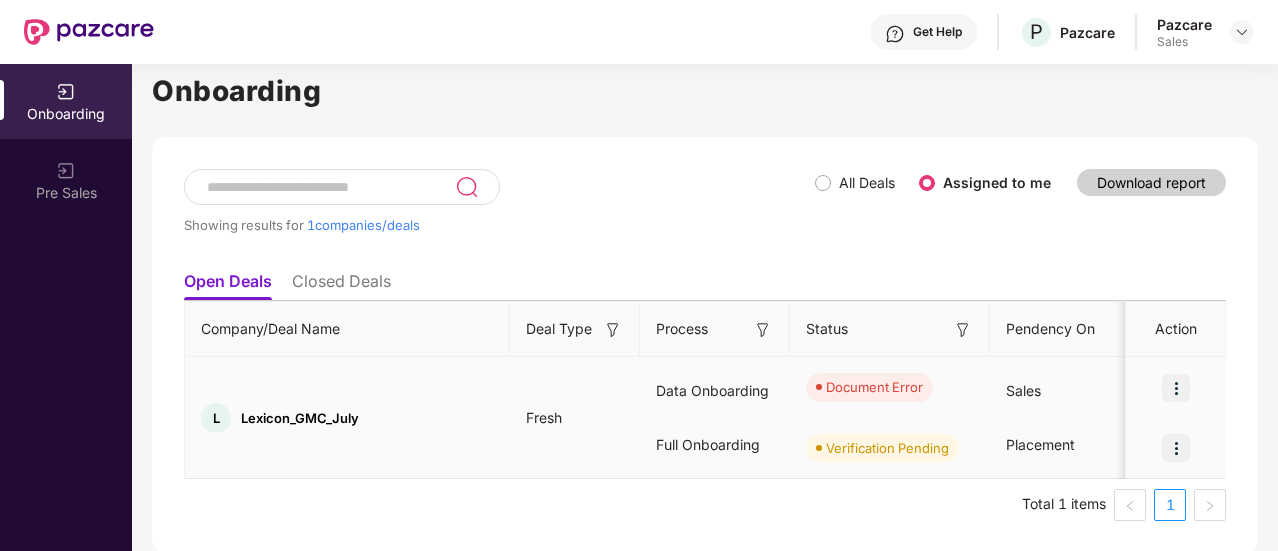 click at bounding box center (1176, 388) 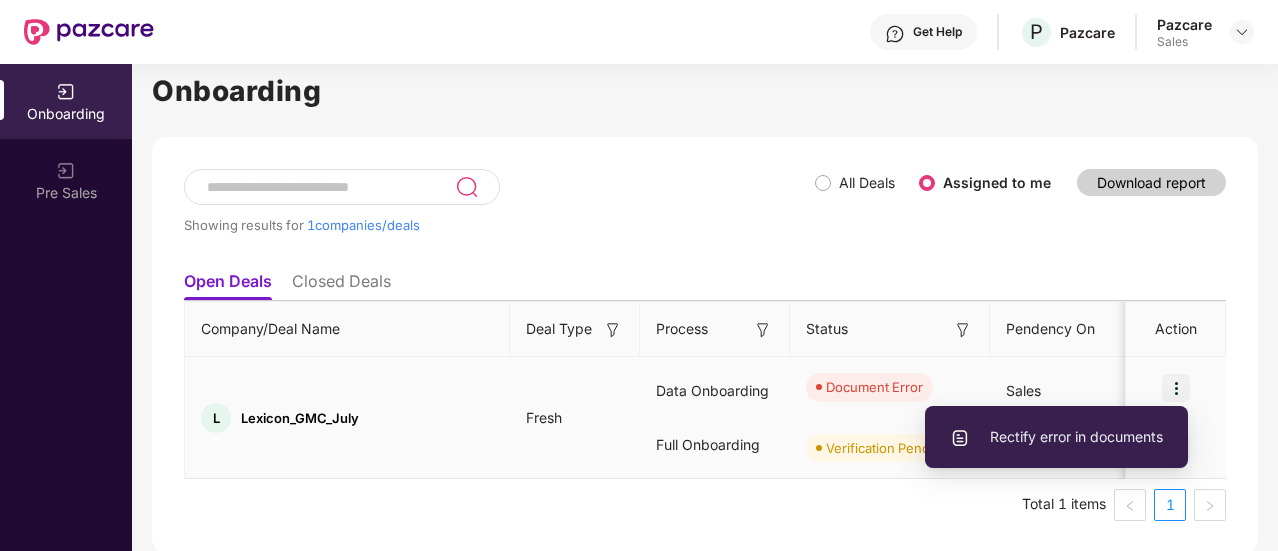 click on "Rectify error in documents" at bounding box center (1056, 437) 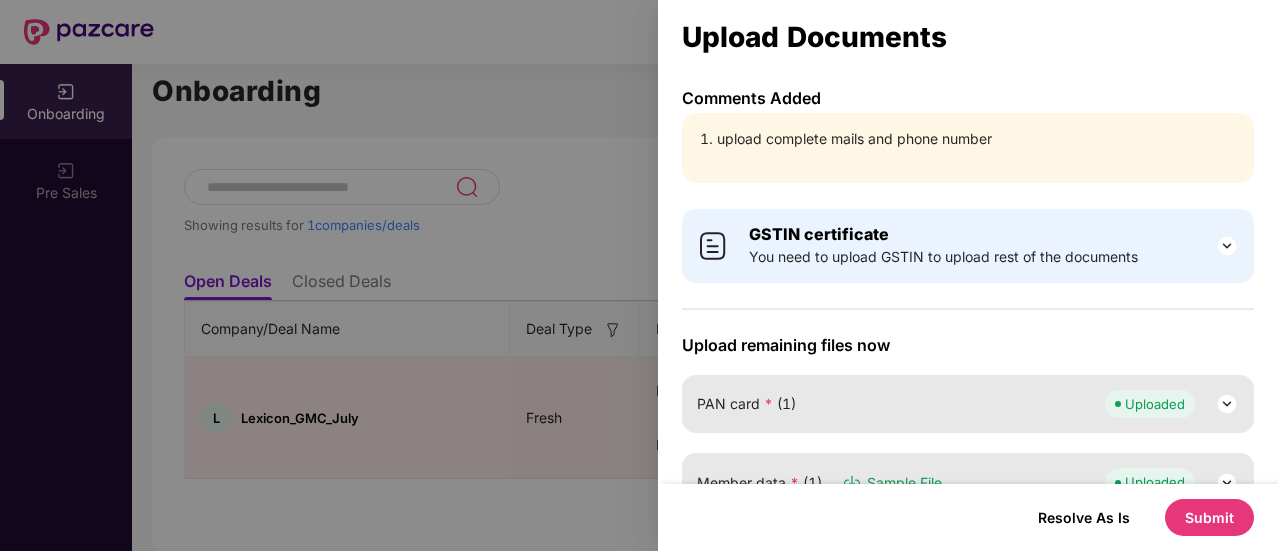 click on "upload complete mails and phone number" at bounding box center (978, 139) 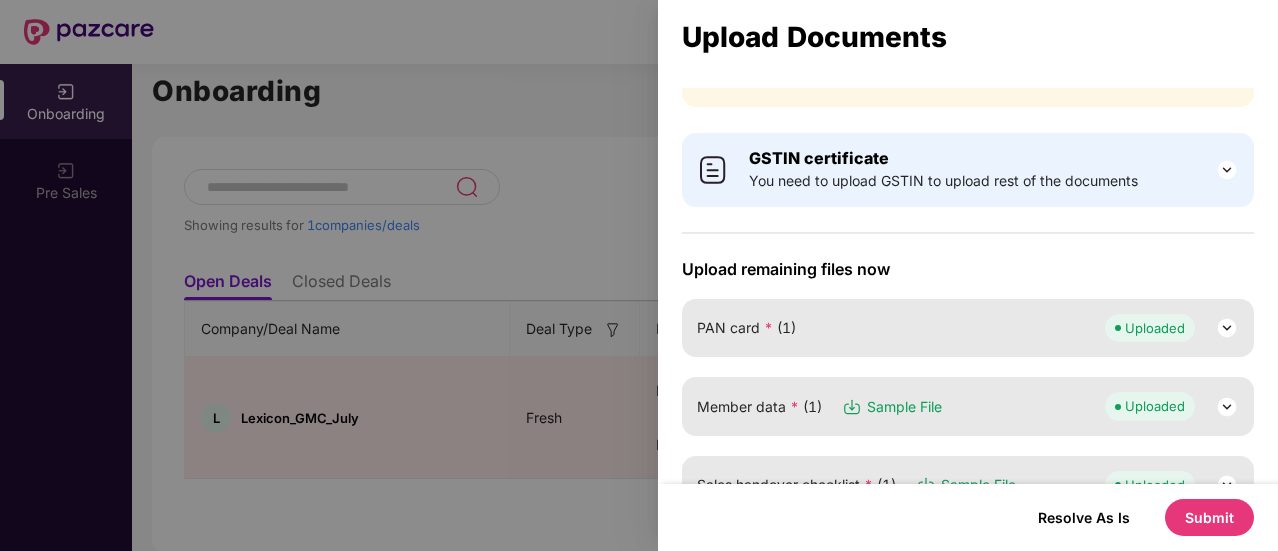 scroll, scrollTop: 0, scrollLeft: 0, axis: both 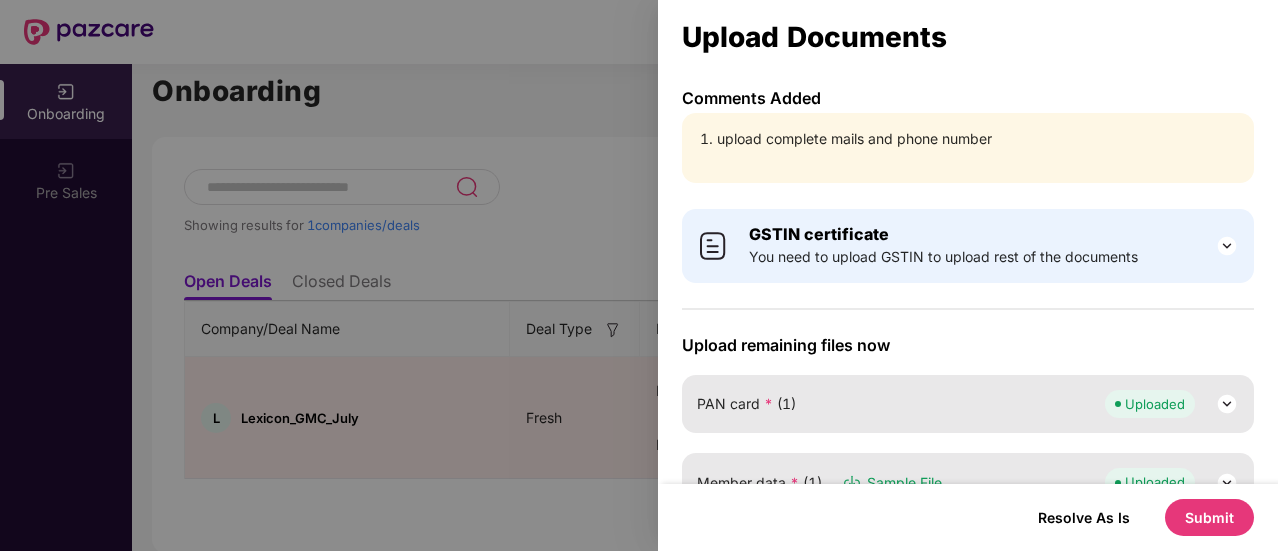 click on "You need to upload GSTIN to upload rest of the documents" at bounding box center [943, 257] 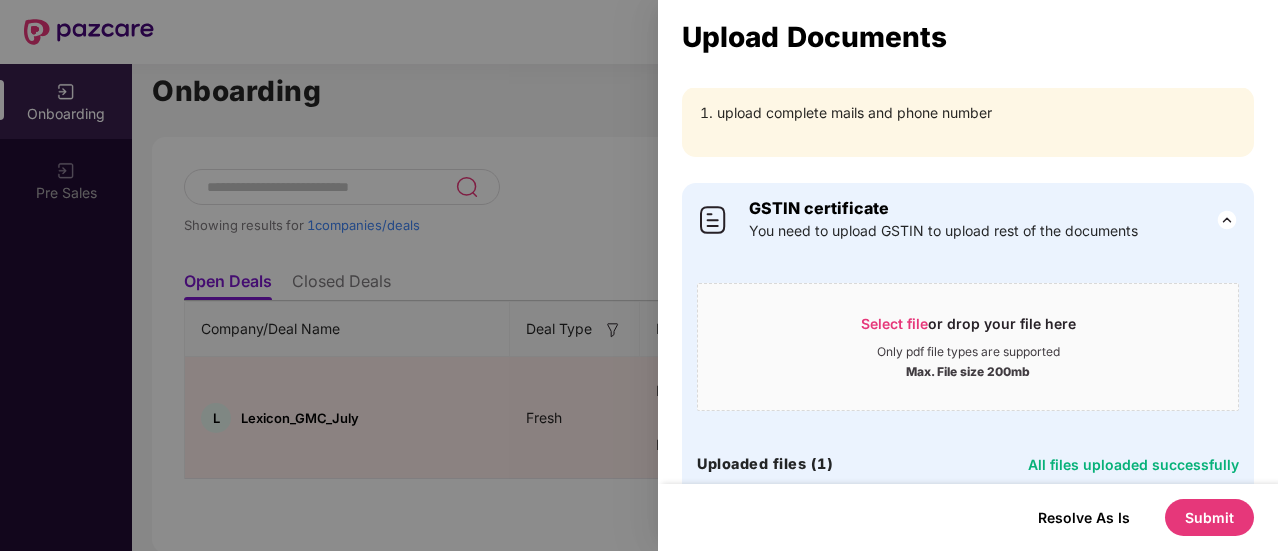 scroll, scrollTop: 15, scrollLeft: 0, axis: vertical 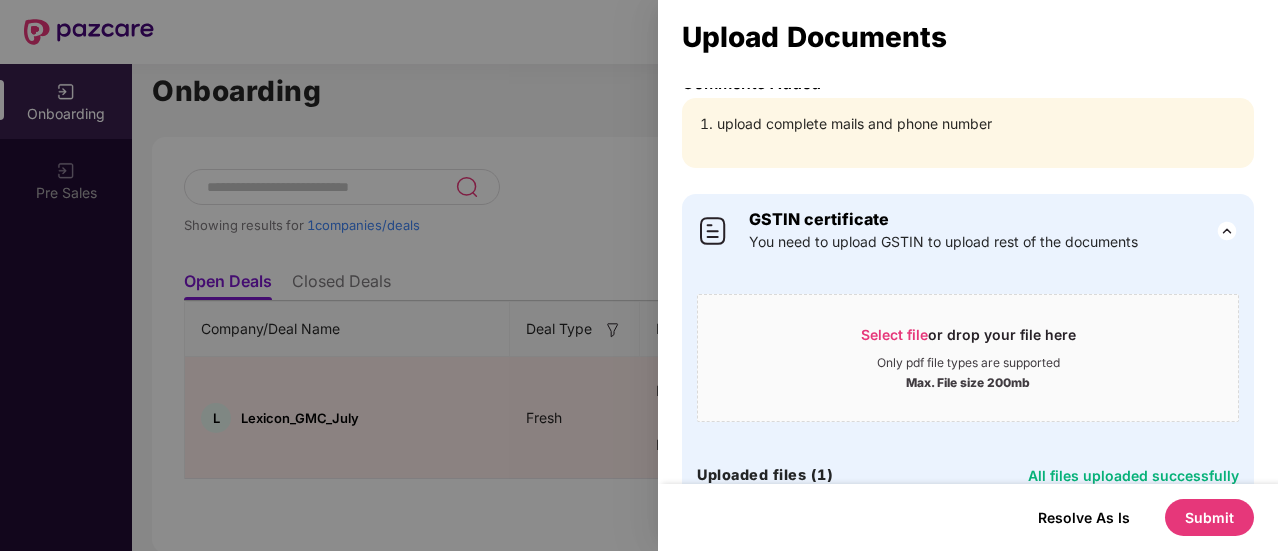 click on "GSTIN certificate" at bounding box center [819, 219] 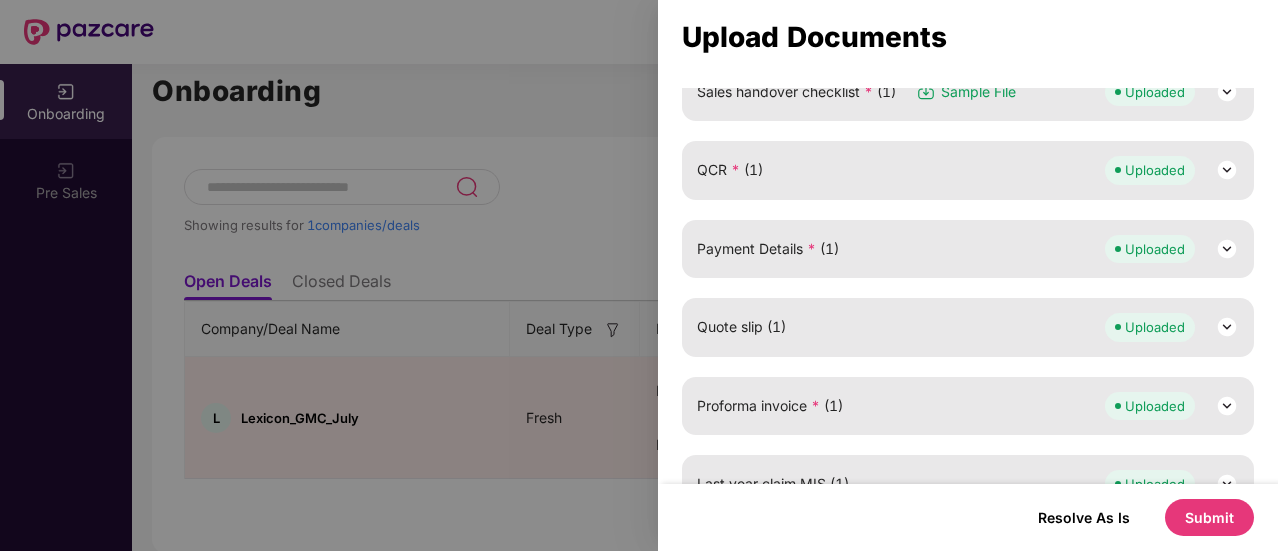 scroll, scrollTop: 585, scrollLeft: 0, axis: vertical 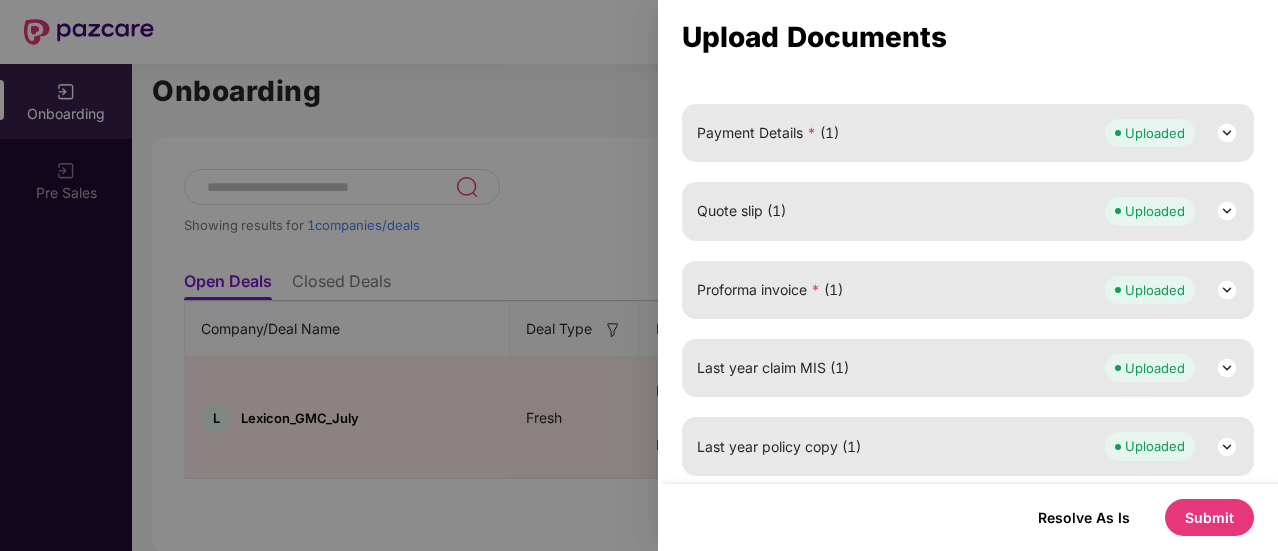 click at bounding box center (639, 275) 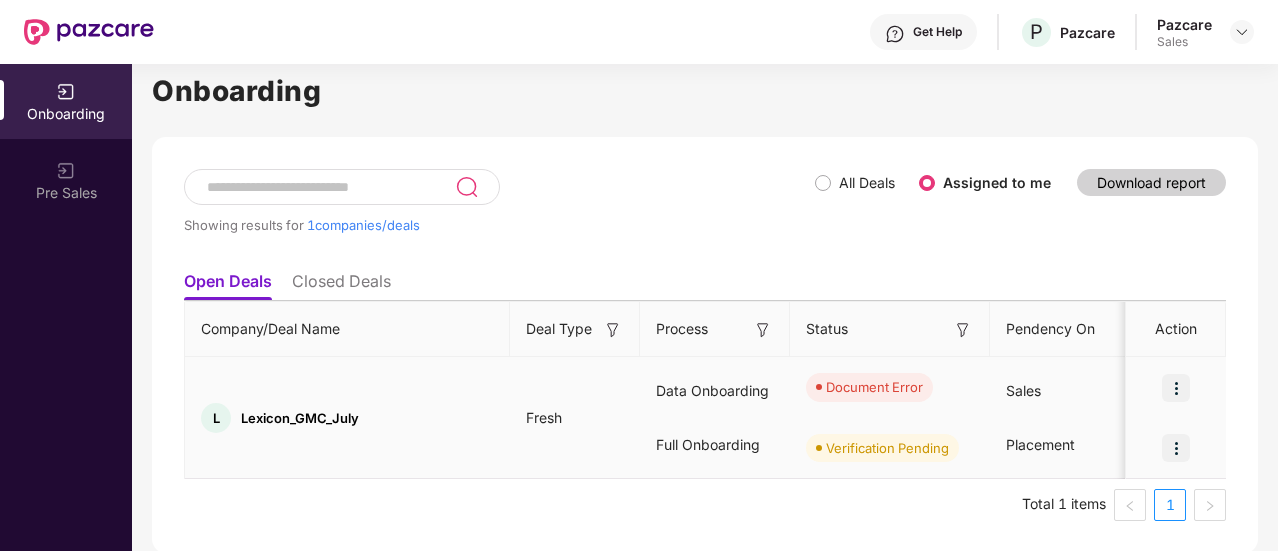 click on "Document Error" at bounding box center [874, 387] 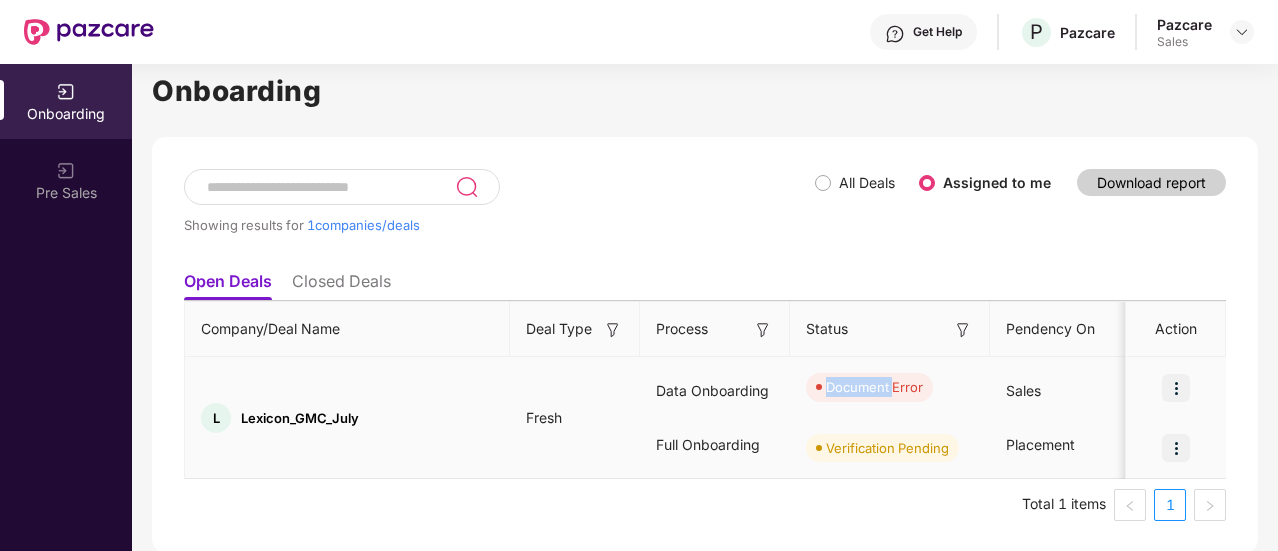 click on "Document Error" at bounding box center (874, 387) 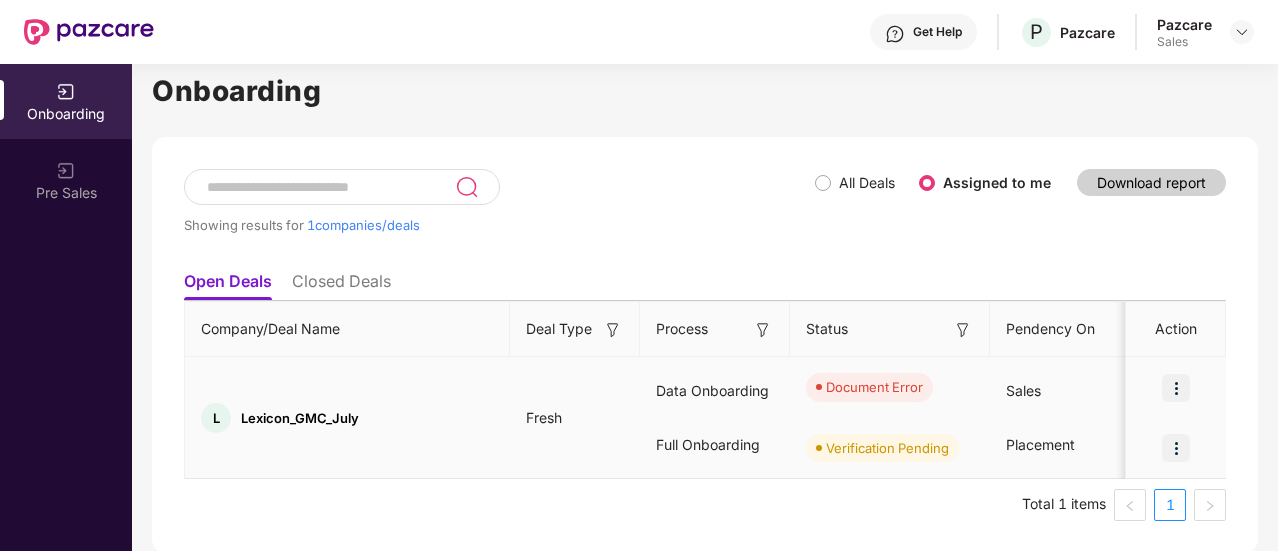 click at bounding box center [819, 387] 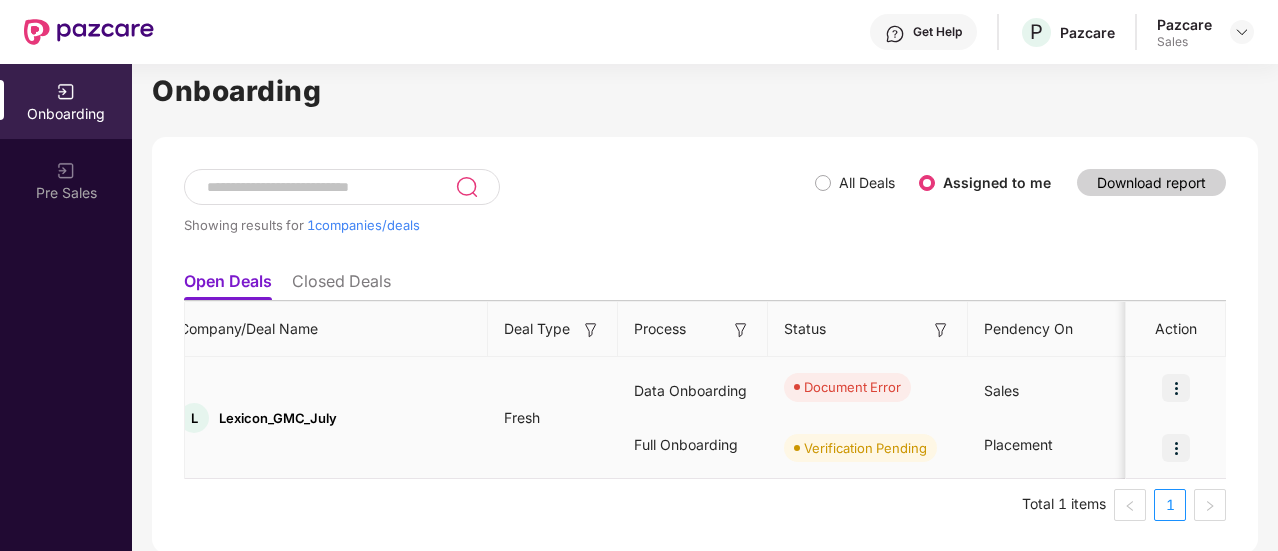 scroll, scrollTop: 0, scrollLeft: 0, axis: both 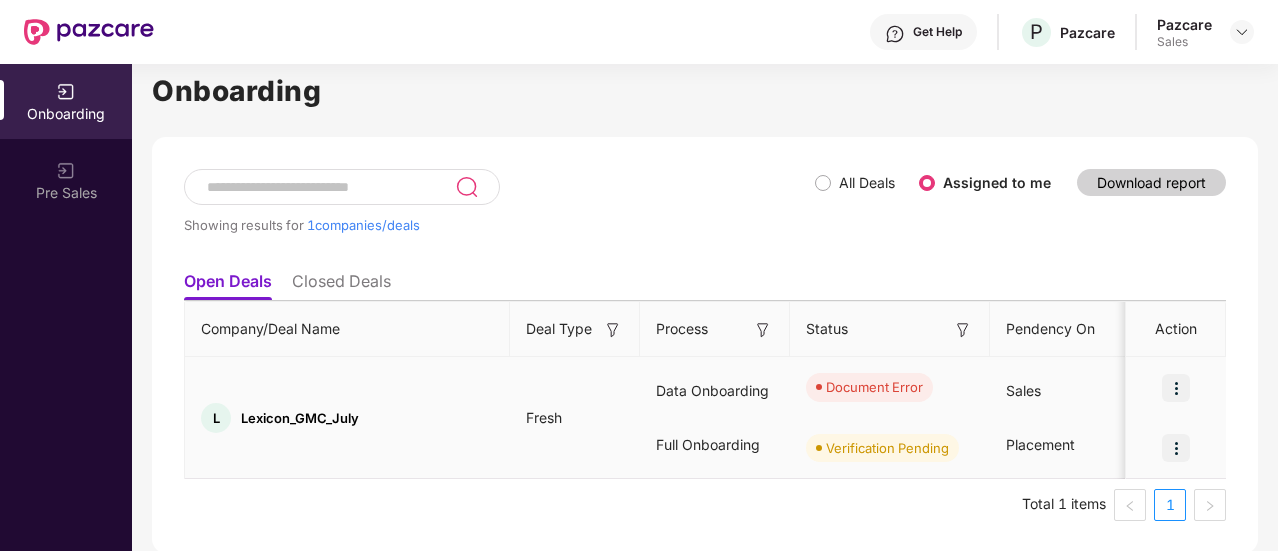 click at bounding box center (1176, 388) 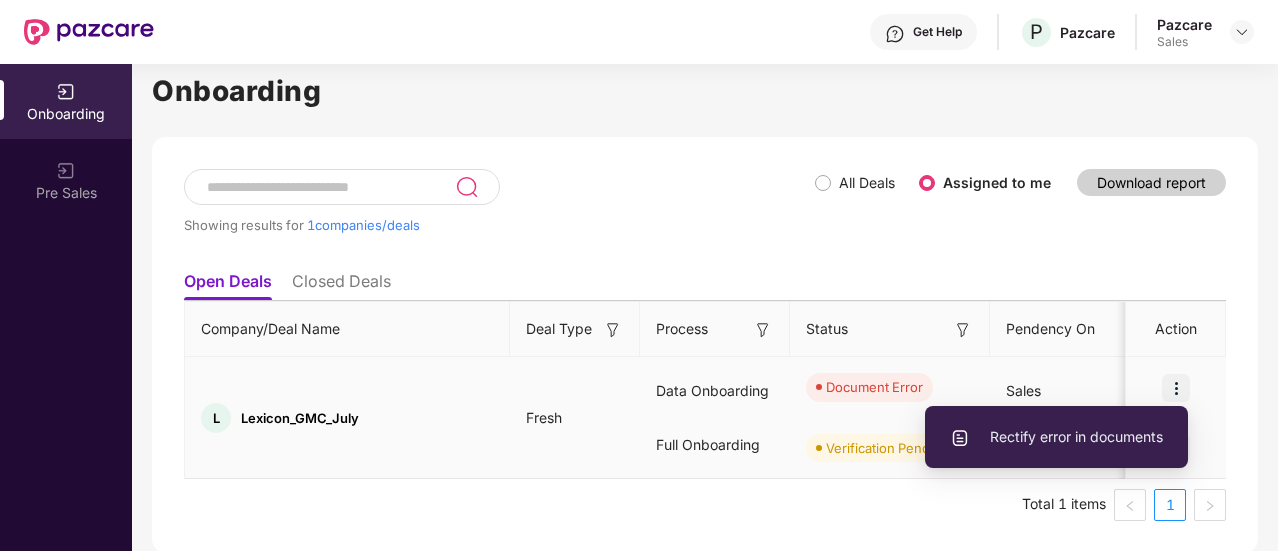 click on "Rectify error in documents" at bounding box center [1056, 437] 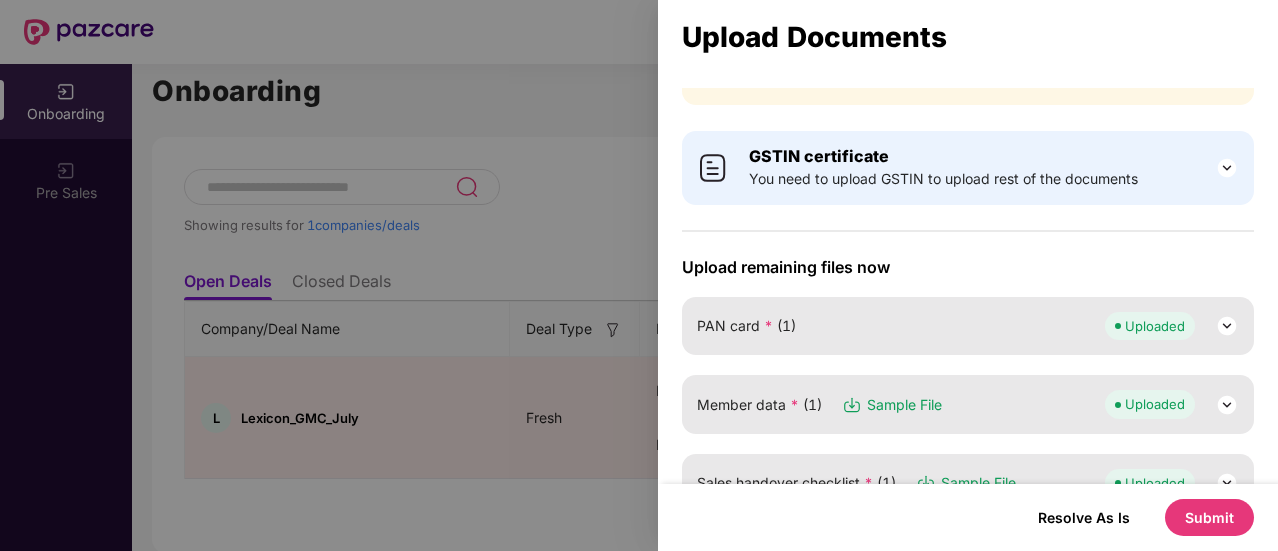 scroll, scrollTop: 0, scrollLeft: 0, axis: both 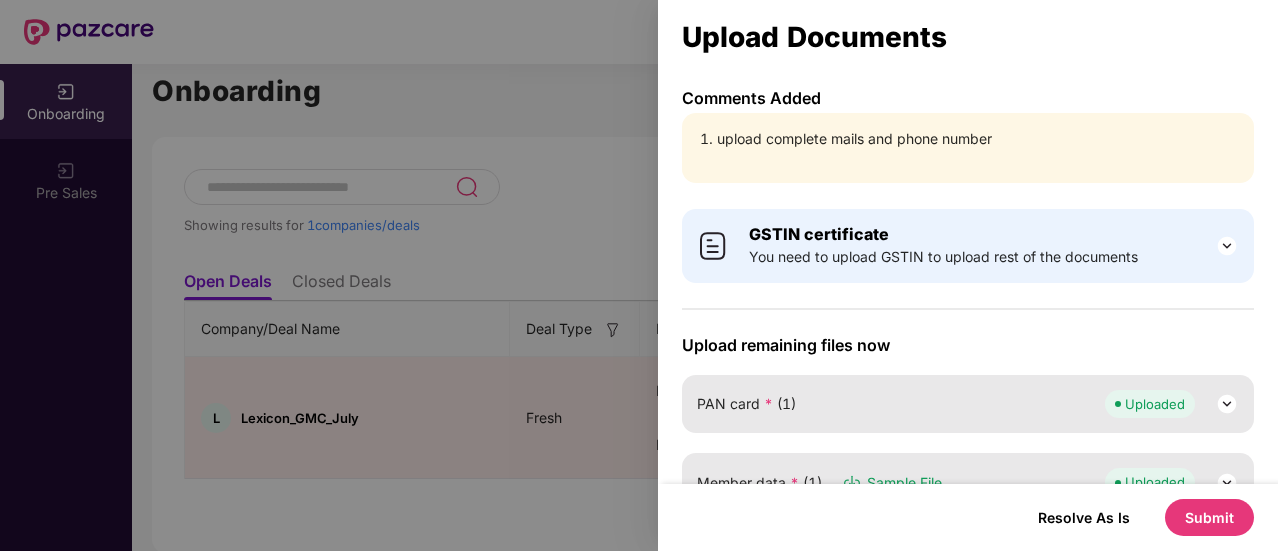 click on "upload complete mails and phone number" at bounding box center [978, 139] 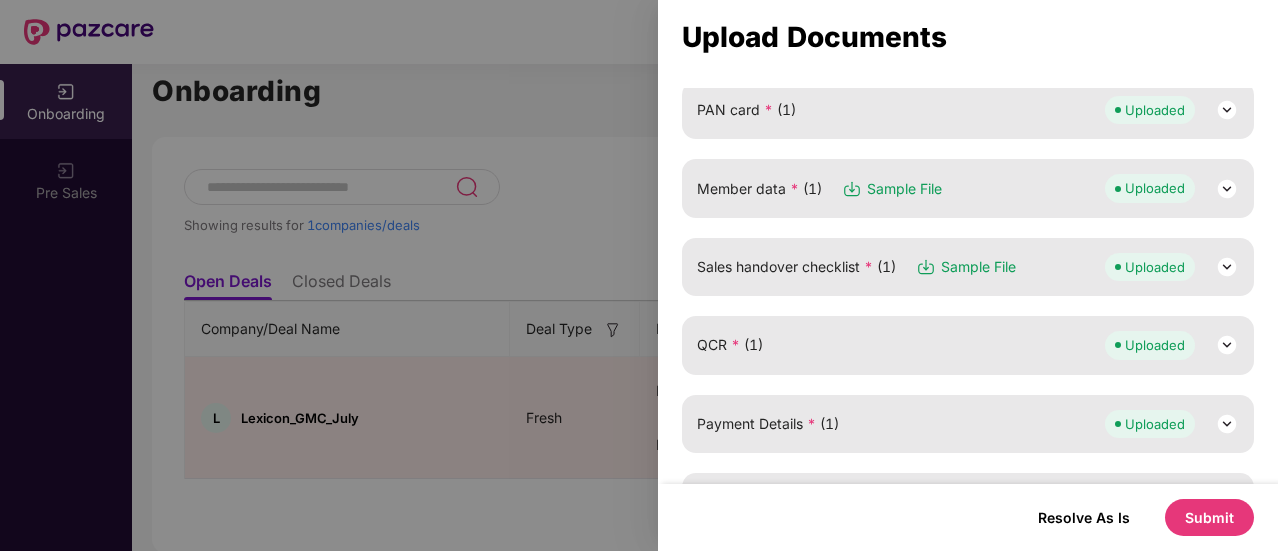 scroll, scrollTop: 0, scrollLeft: 0, axis: both 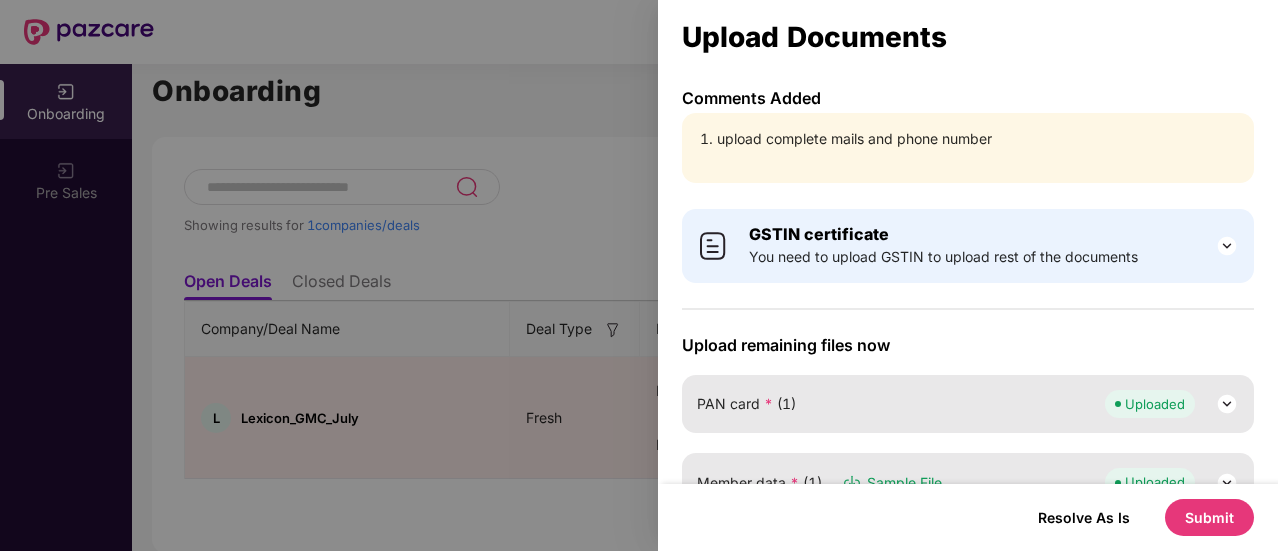click at bounding box center (639, 275) 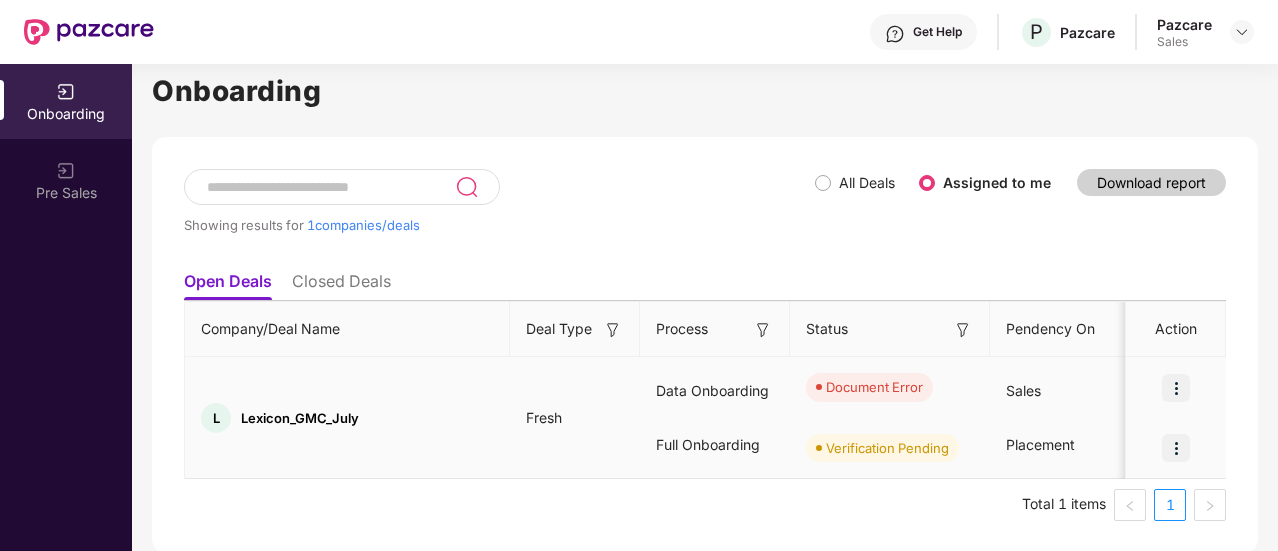 click on "Document Error" at bounding box center [874, 387] 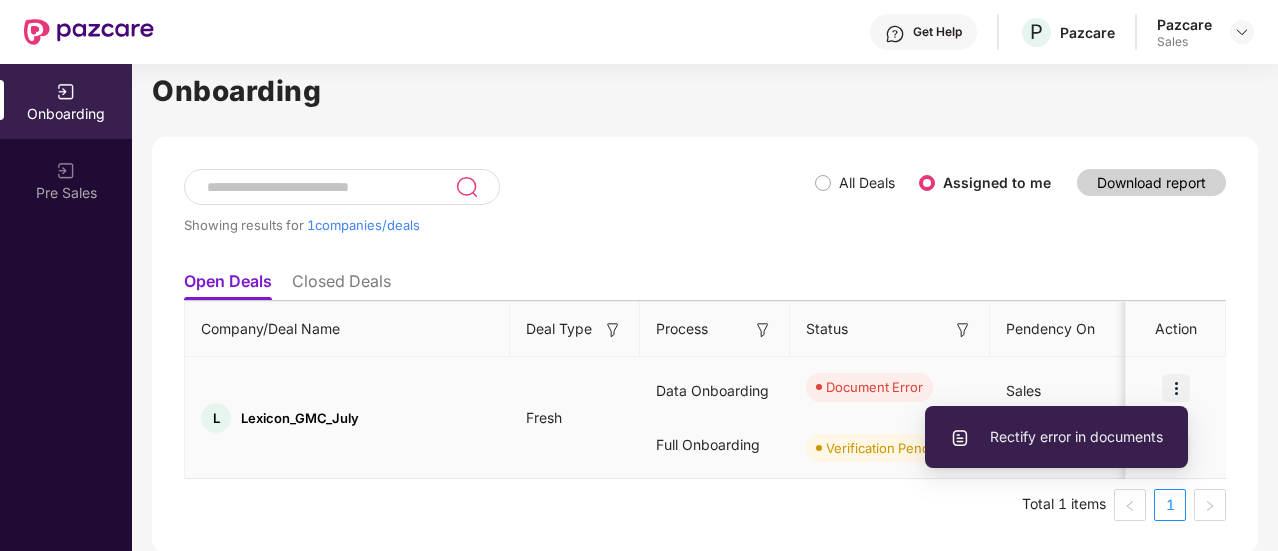 click on "Rectify error in documents" at bounding box center [1056, 437] 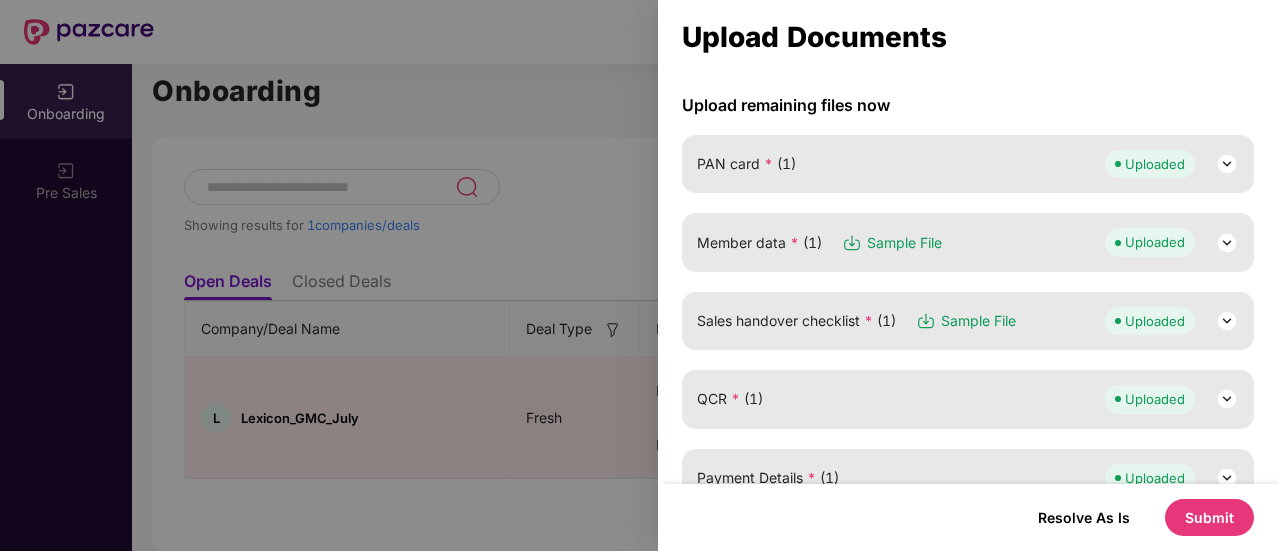 scroll, scrollTop: 242, scrollLeft: 0, axis: vertical 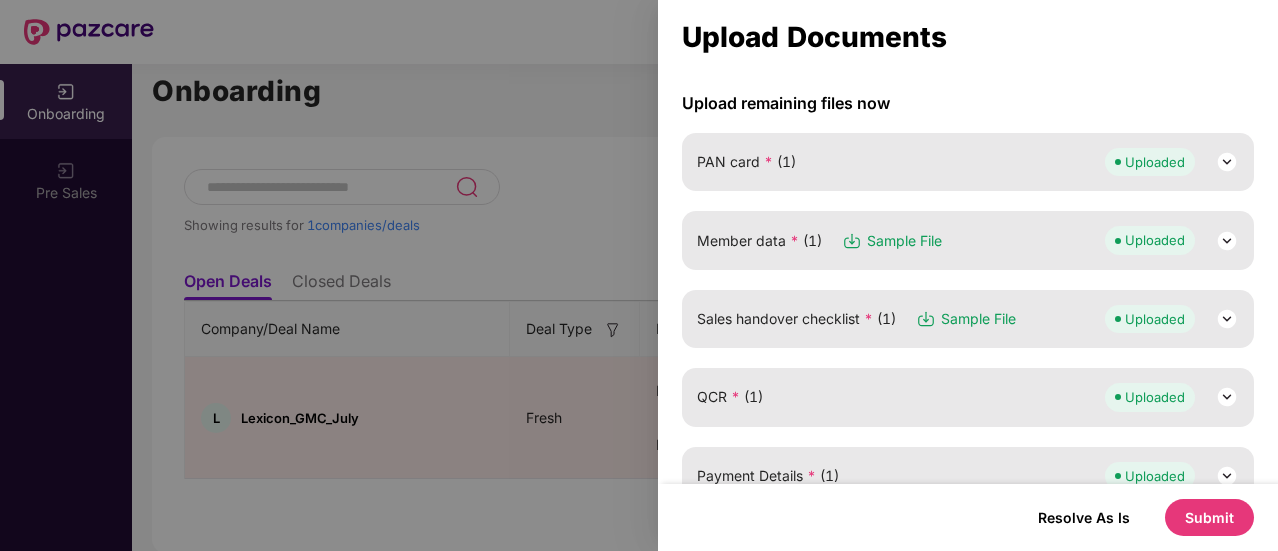 click on "Member data   *   (1) Sample File Uploaded" at bounding box center [968, 240] 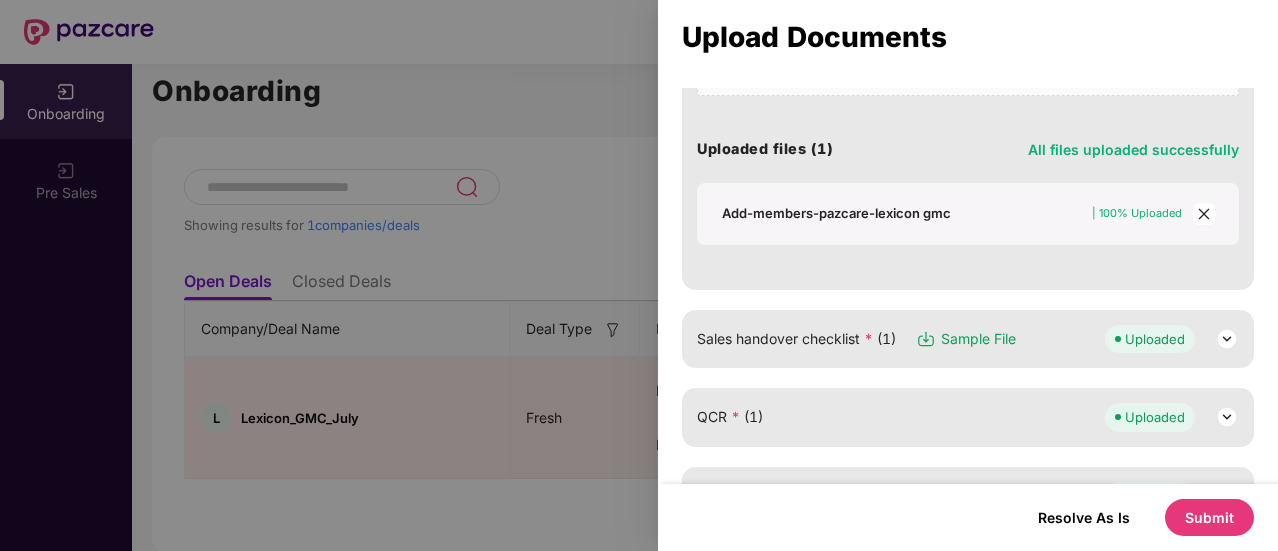 scroll, scrollTop: 536, scrollLeft: 0, axis: vertical 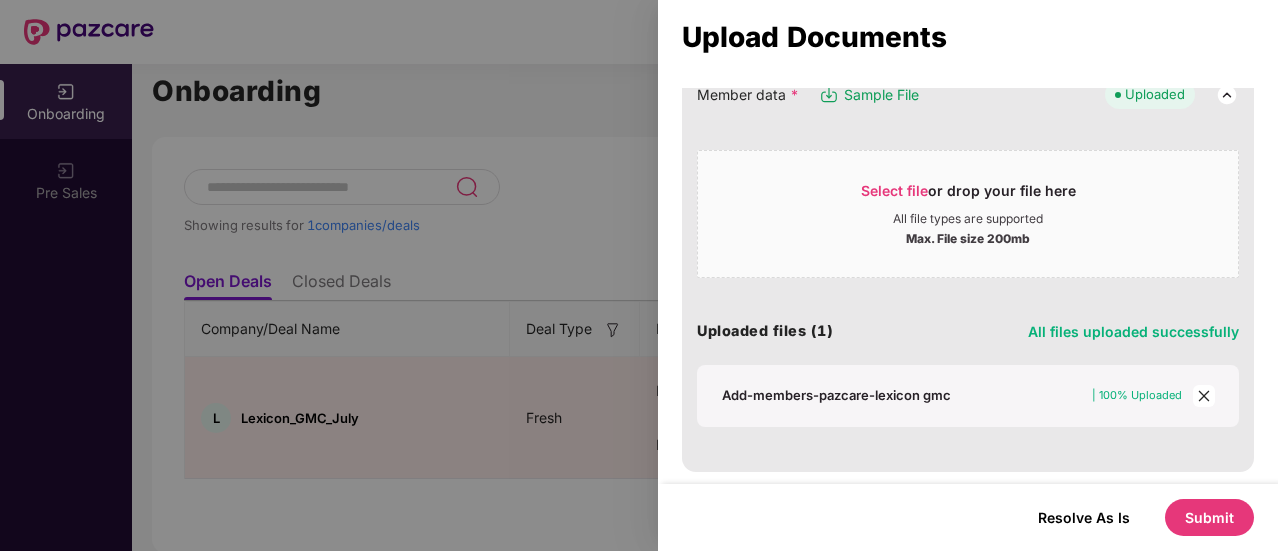 click 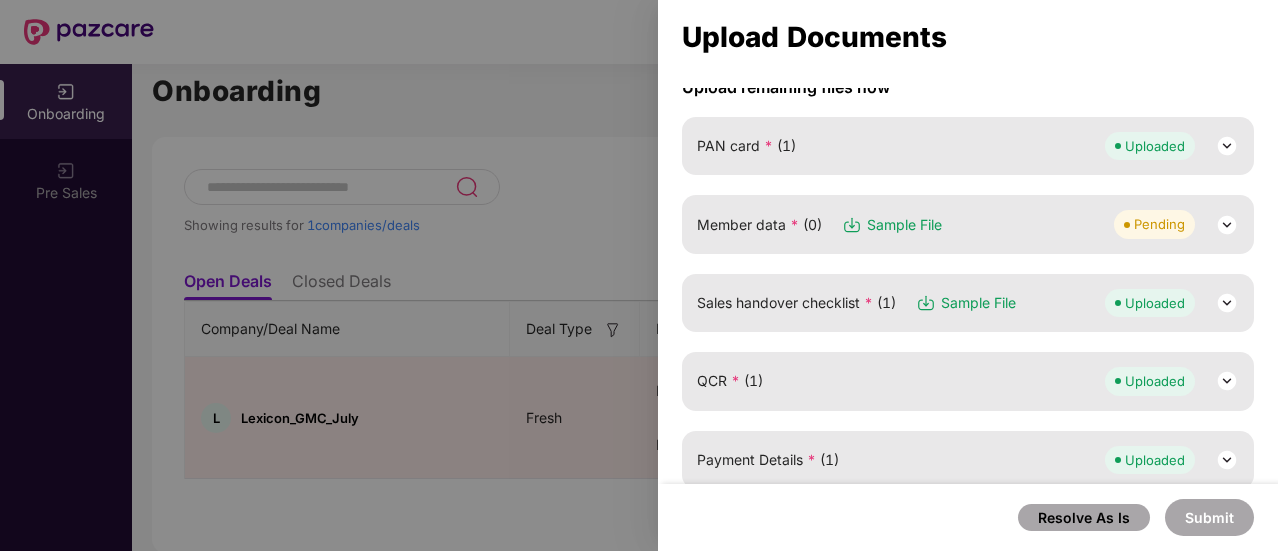 scroll, scrollTop: 252, scrollLeft: 0, axis: vertical 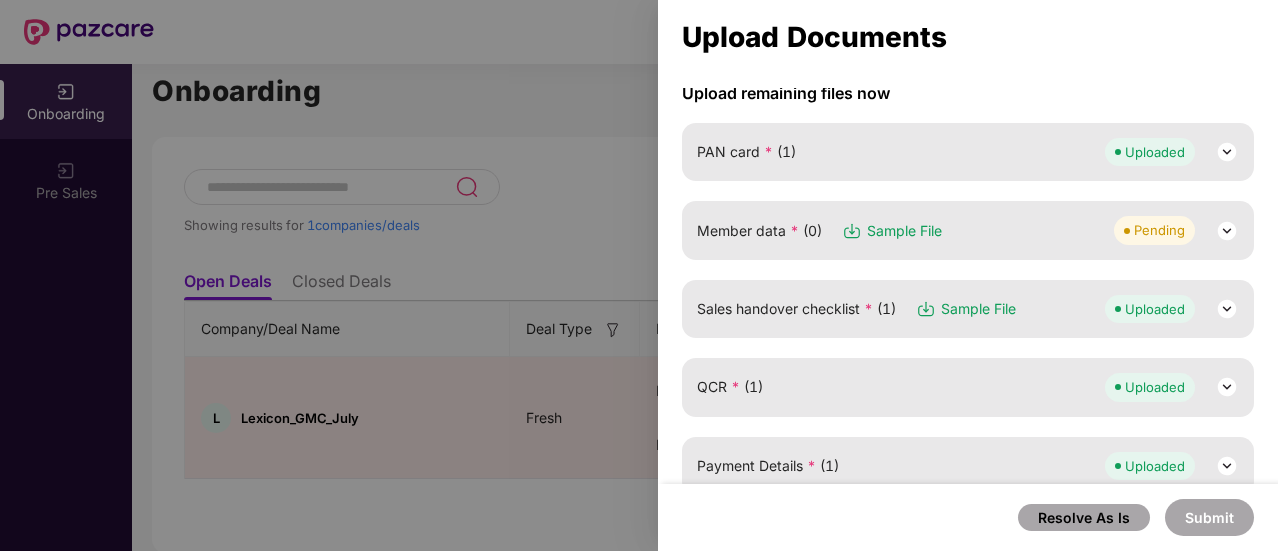 click on "Member data   *   (0) Sample File Pending" at bounding box center [968, 230] 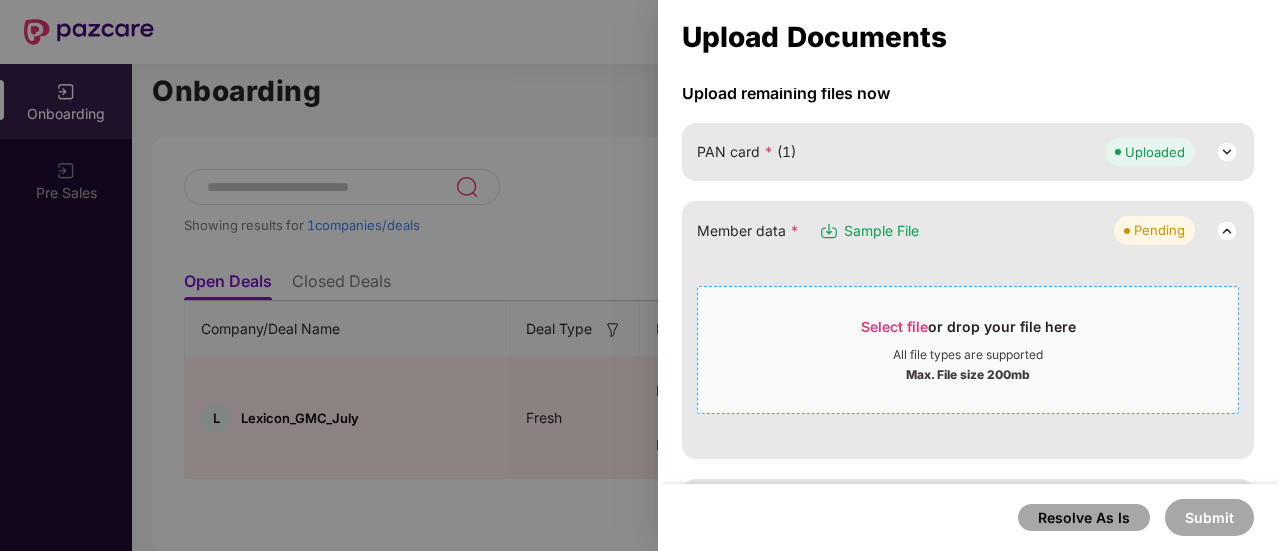 click on "Select file" at bounding box center [894, 326] 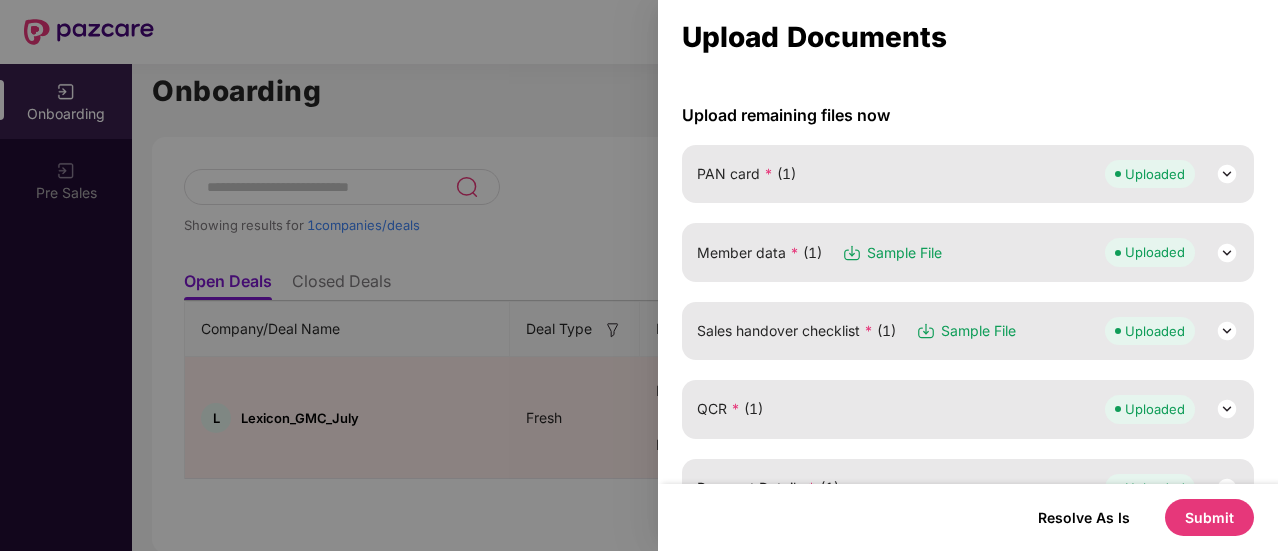 scroll, scrollTop: 0, scrollLeft: 0, axis: both 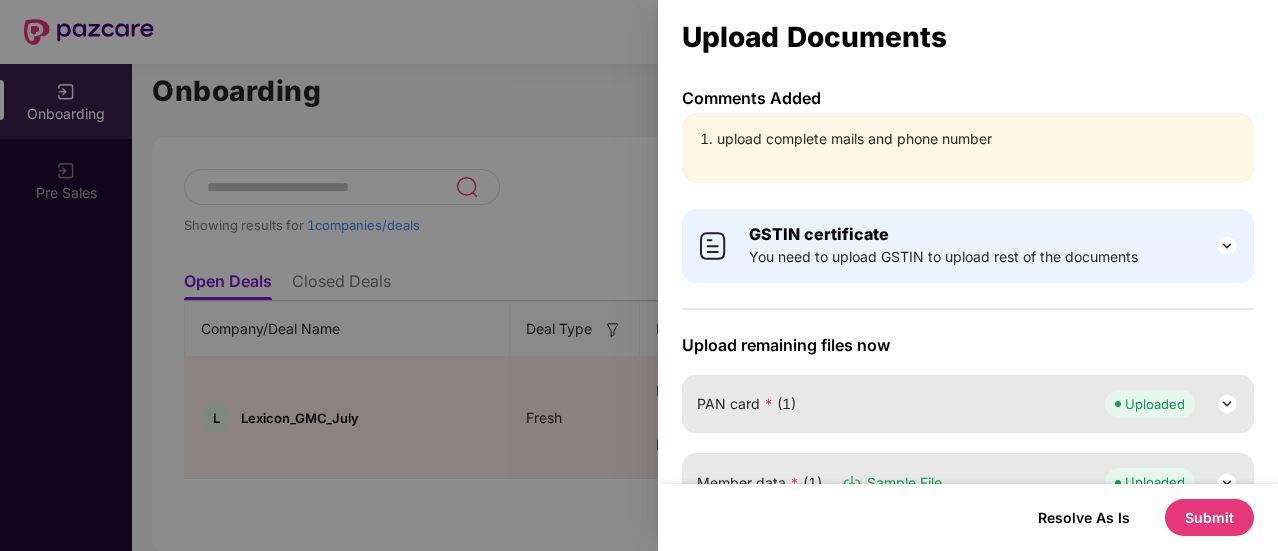 click on "Submit" at bounding box center [1209, 517] 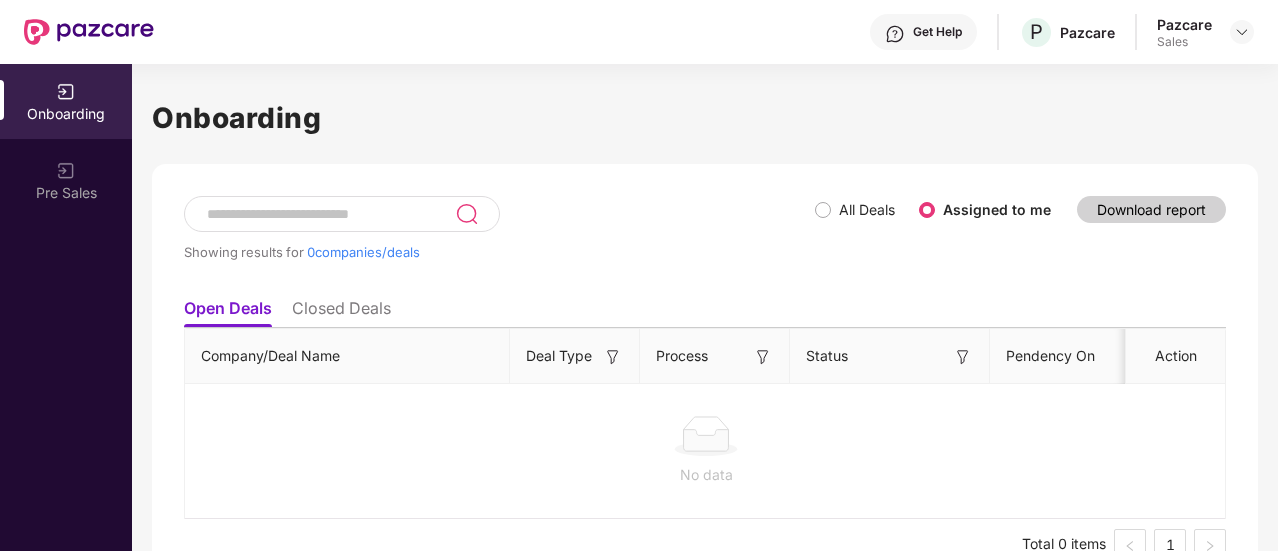 scroll, scrollTop: 40, scrollLeft: 0, axis: vertical 